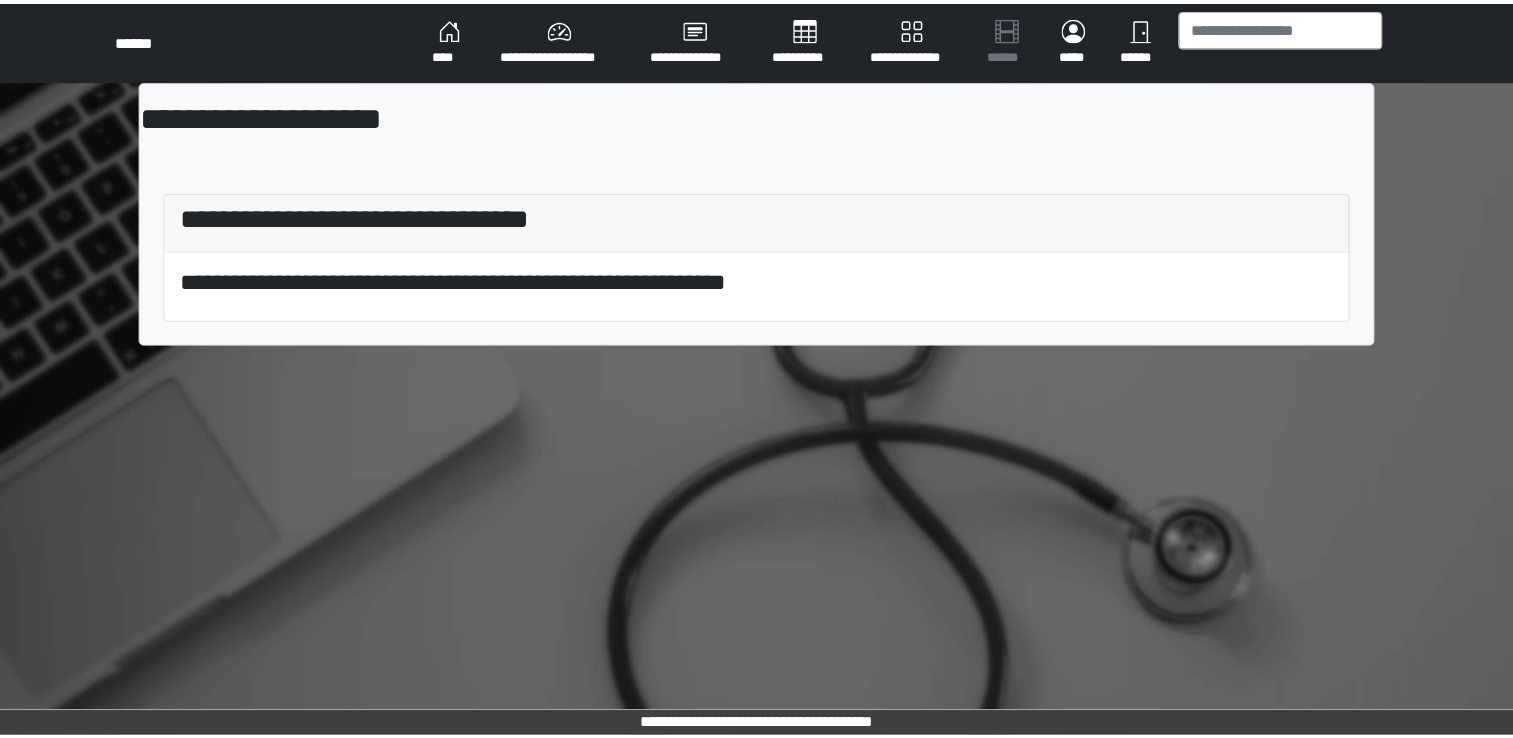 scroll, scrollTop: 0, scrollLeft: 0, axis: both 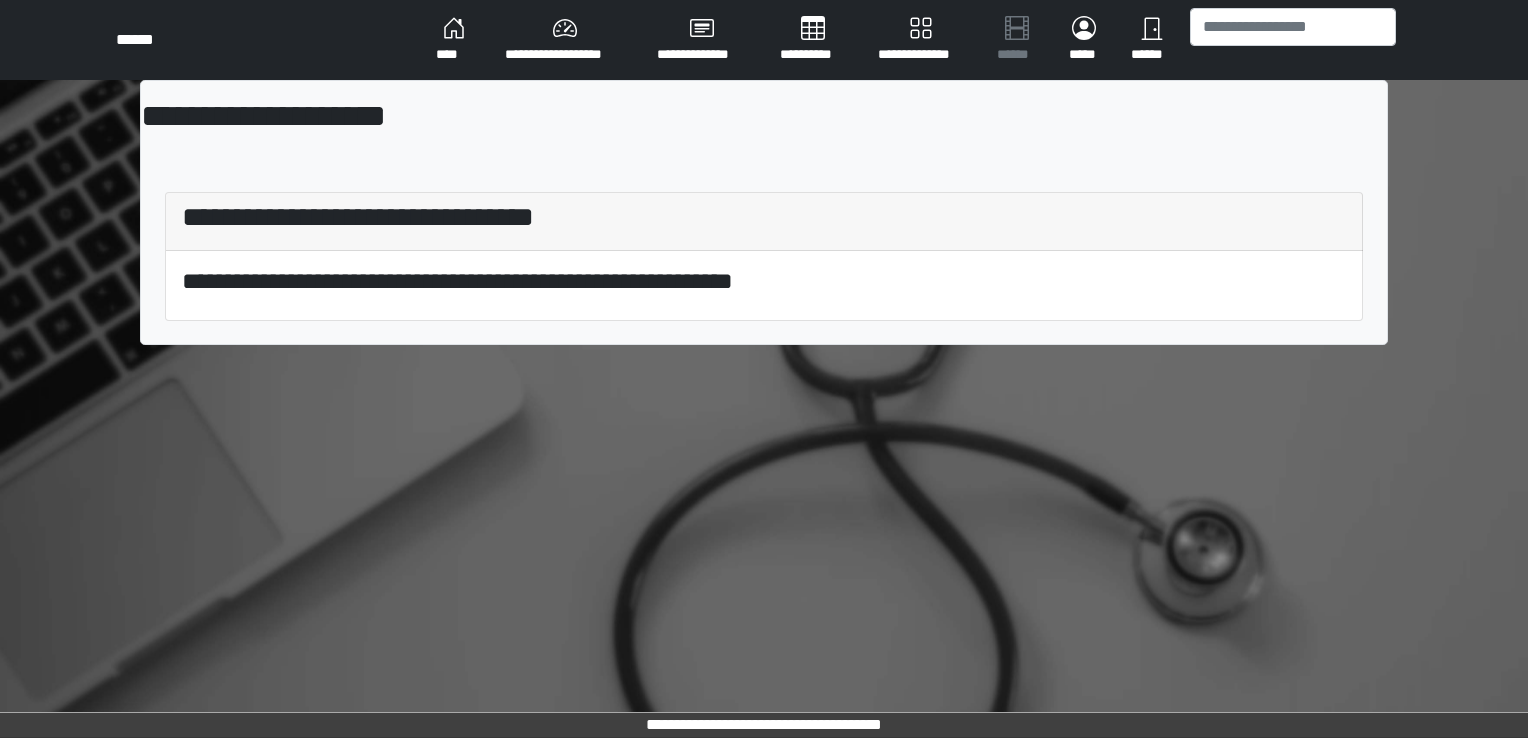 click on "****" at bounding box center (454, 40) 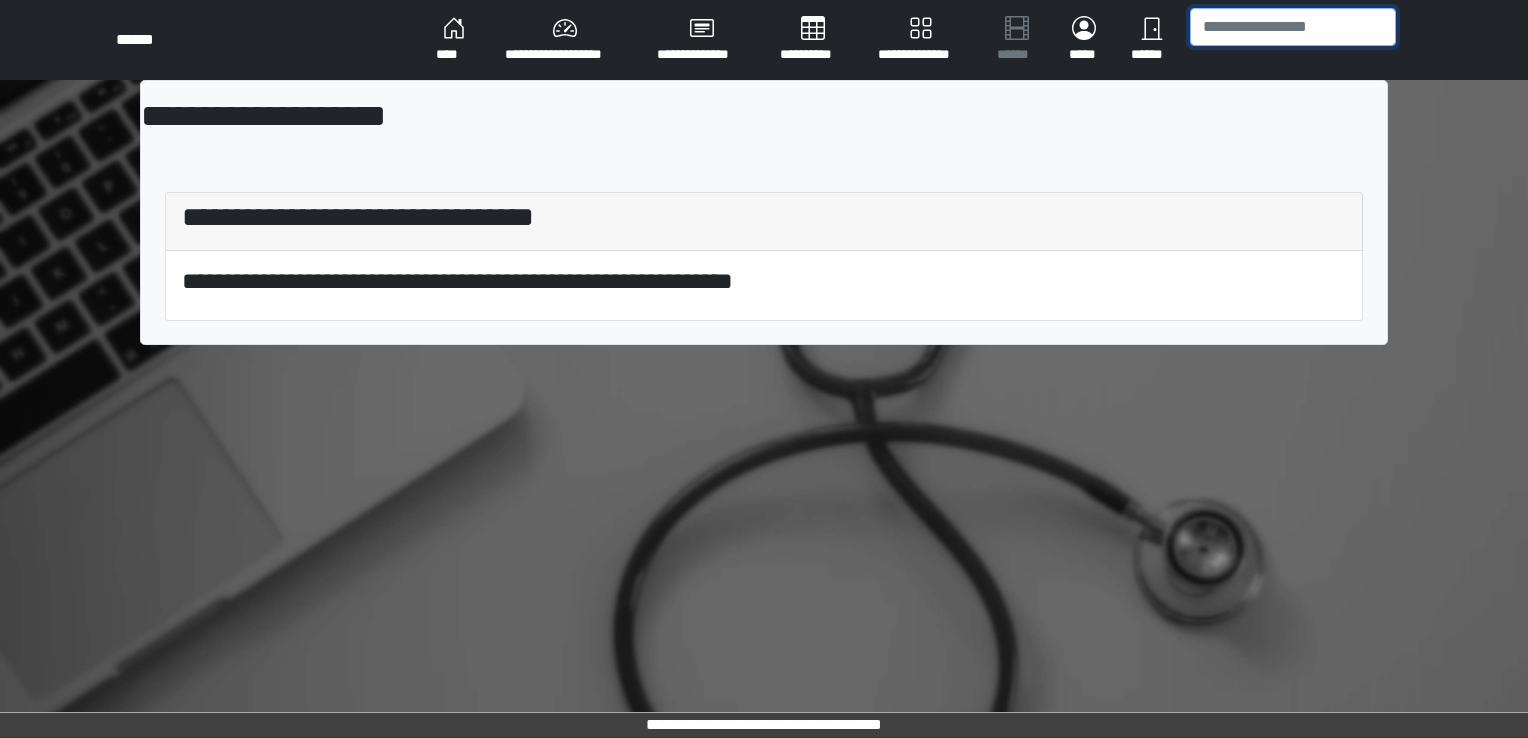 click at bounding box center [1293, 27] 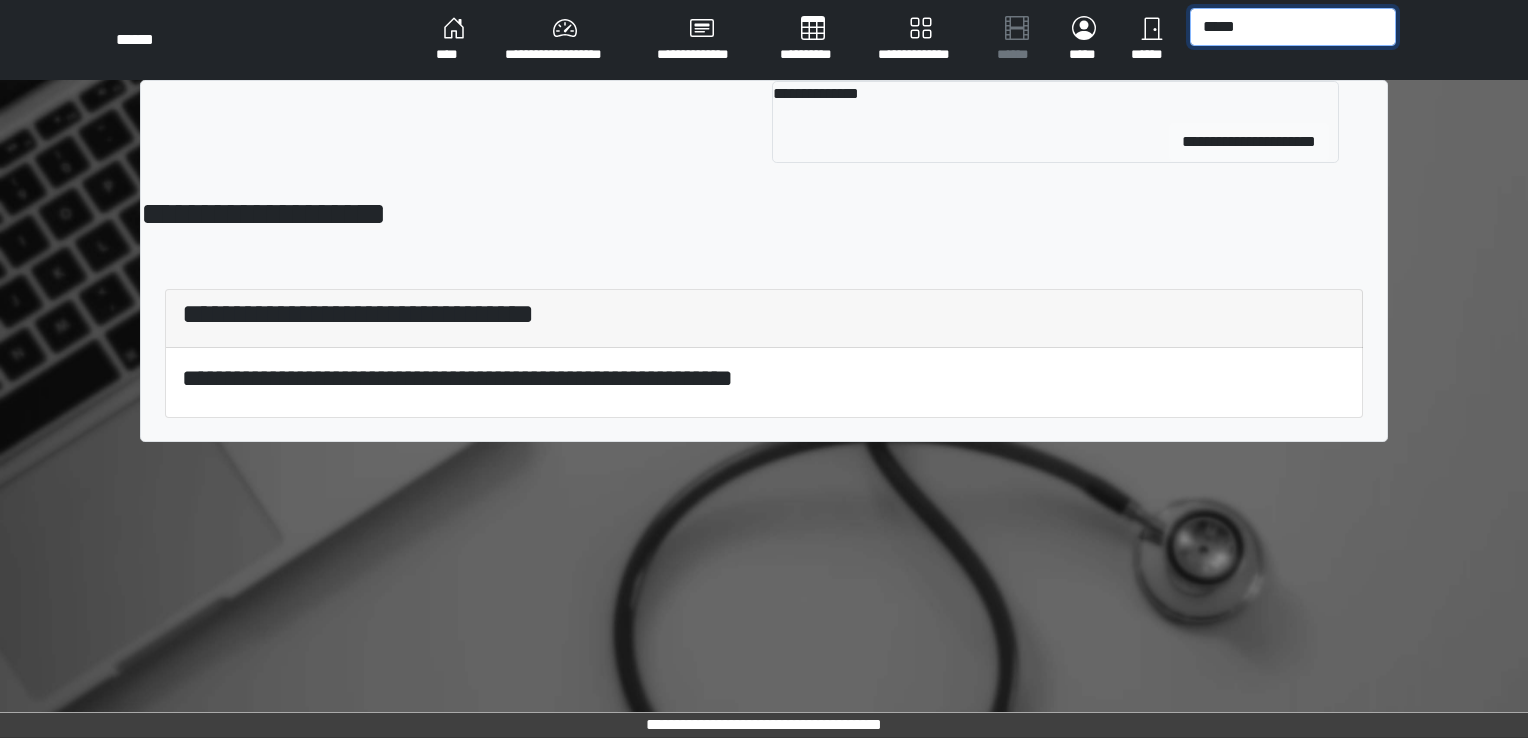type on "*****" 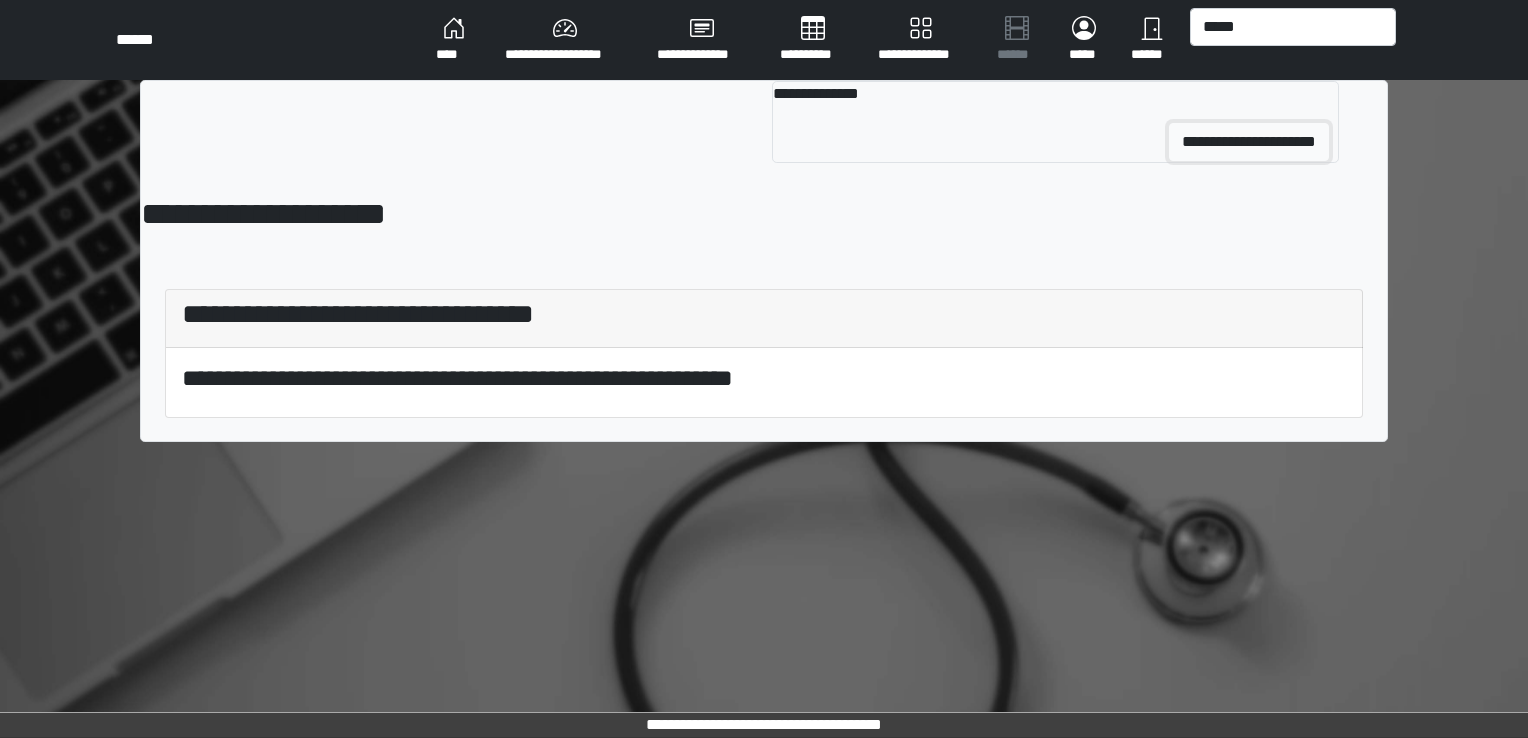 click on "**********" at bounding box center (1249, 142) 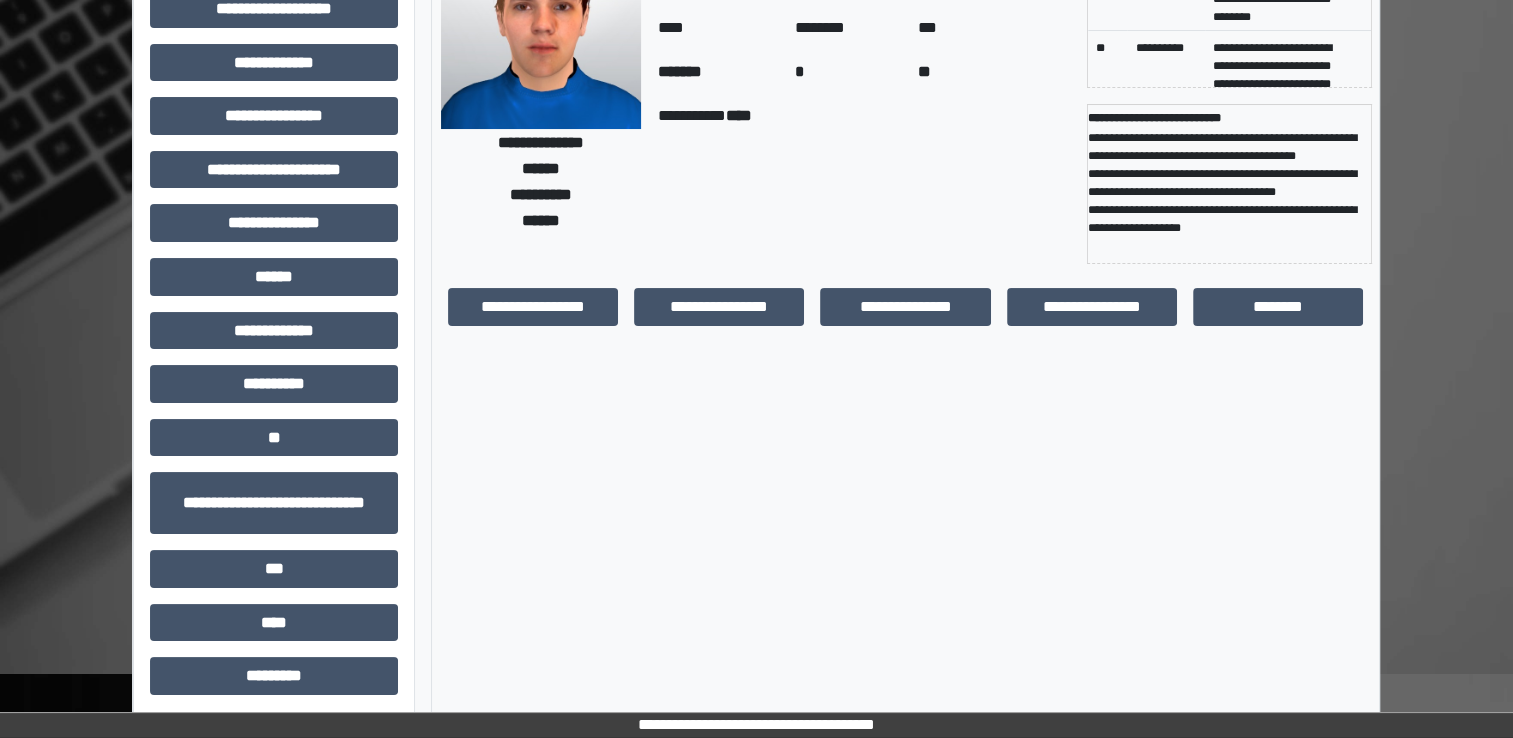 scroll, scrollTop: 134, scrollLeft: 0, axis: vertical 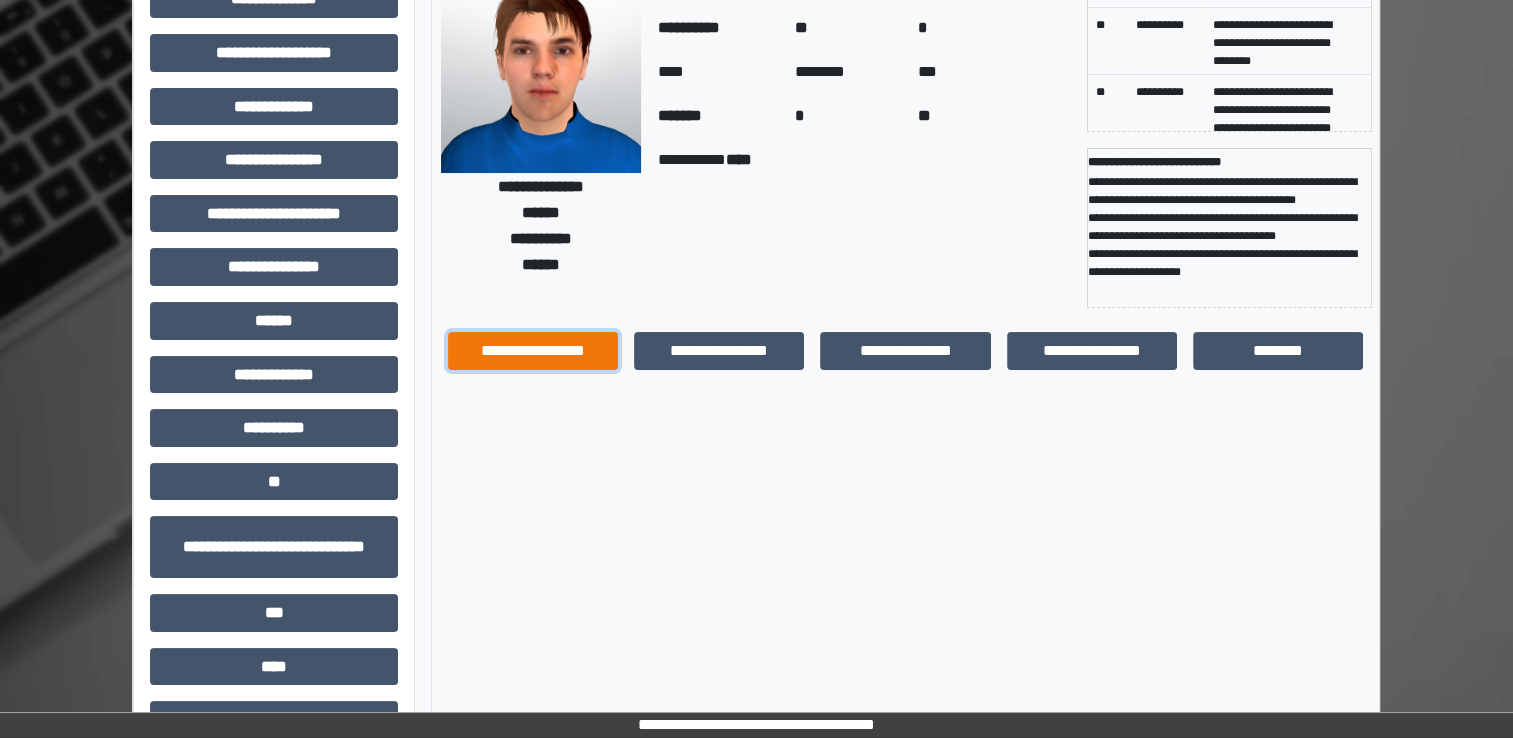 click on "**********" at bounding box center (533, 351) 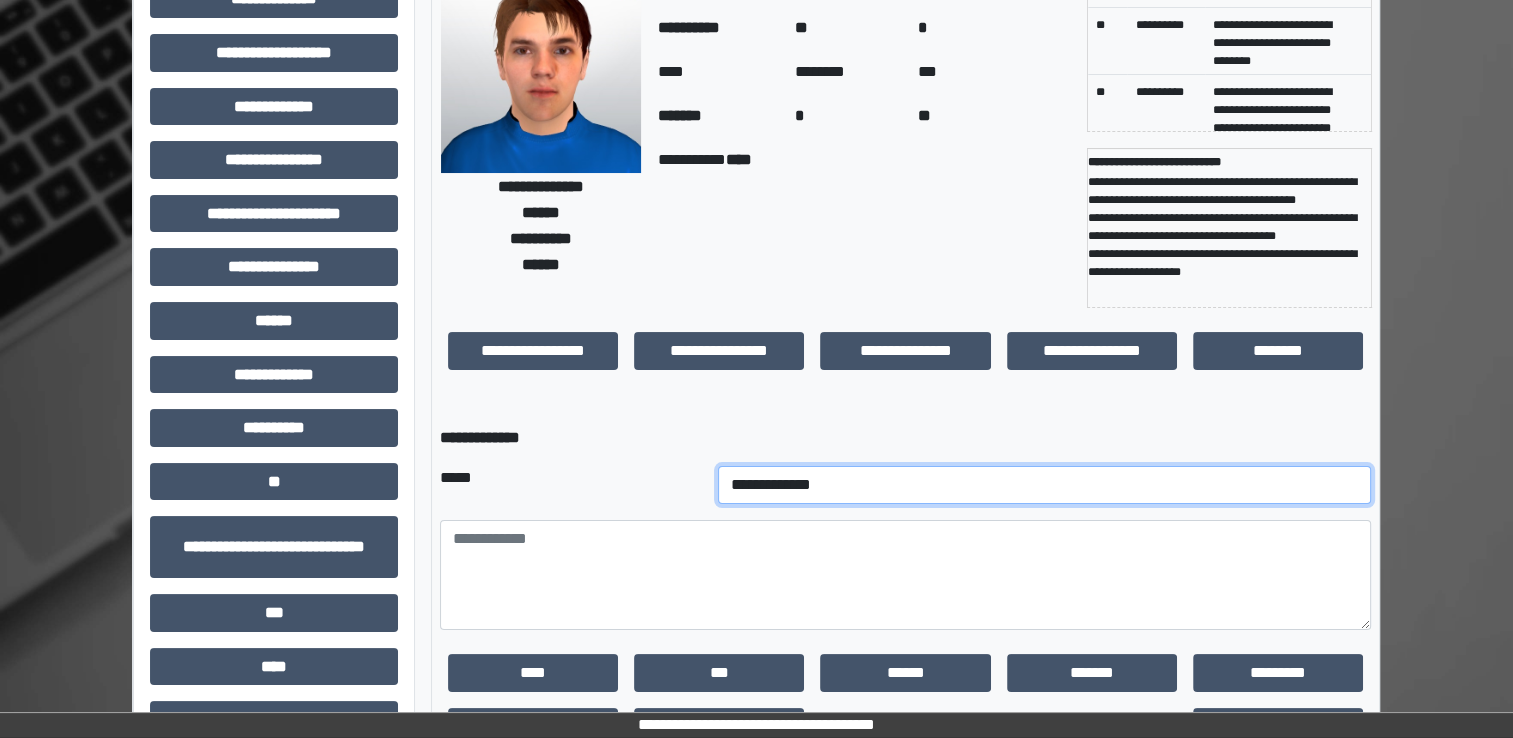 click on "**********" at bounding box center (1045, 485) 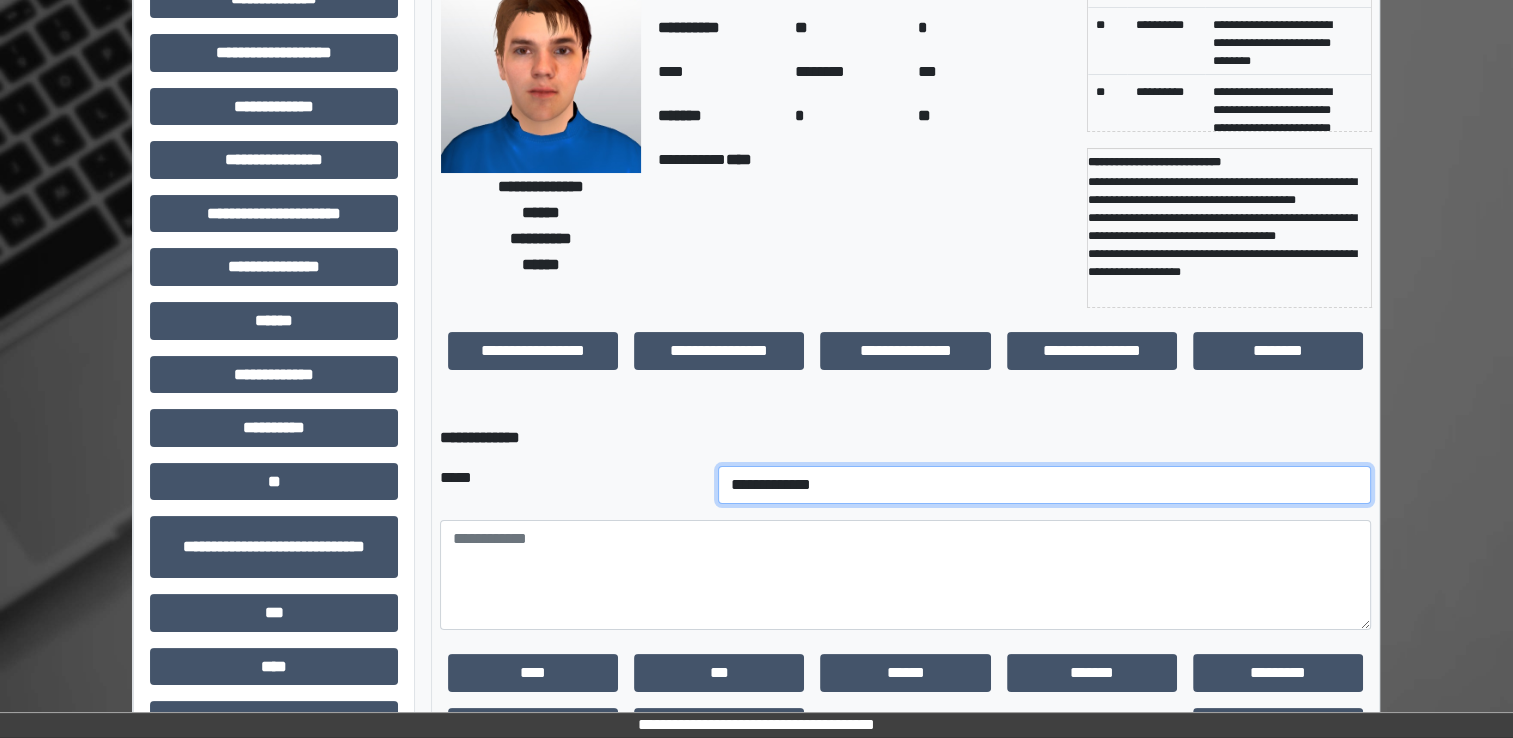 select on "*" 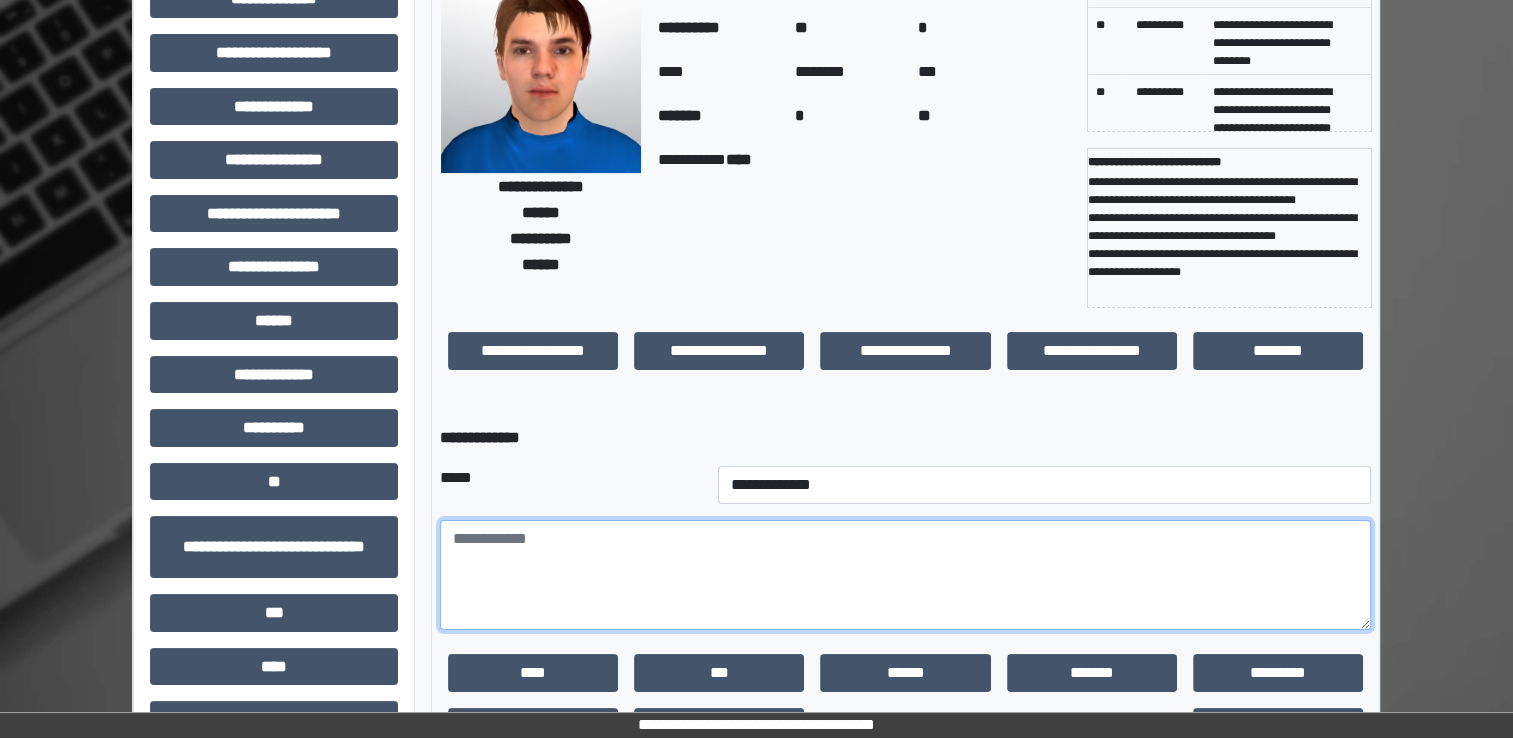 click at bounding box center (905, 575) 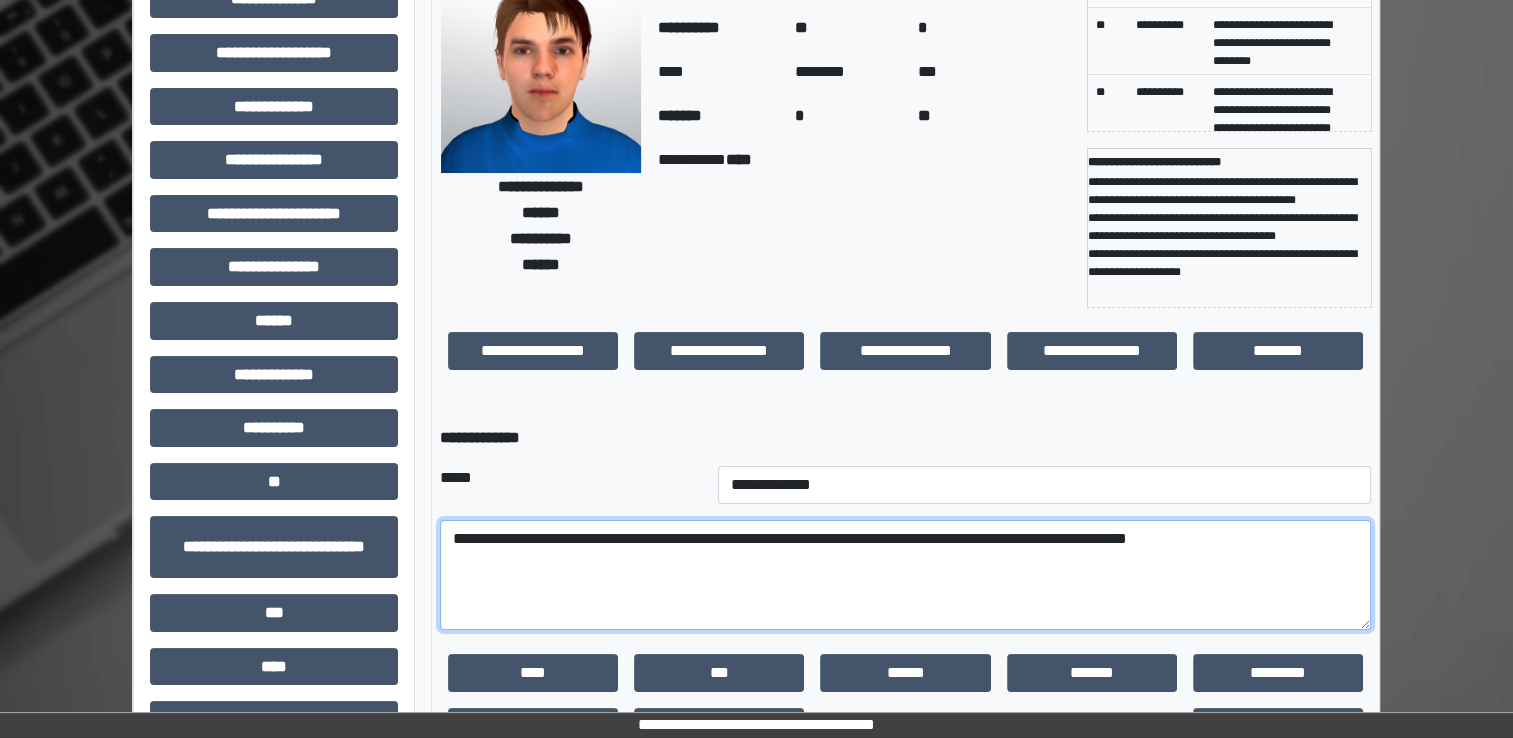 scroll, scrollTop: 259, scrollLeft: 0, axis: vertical 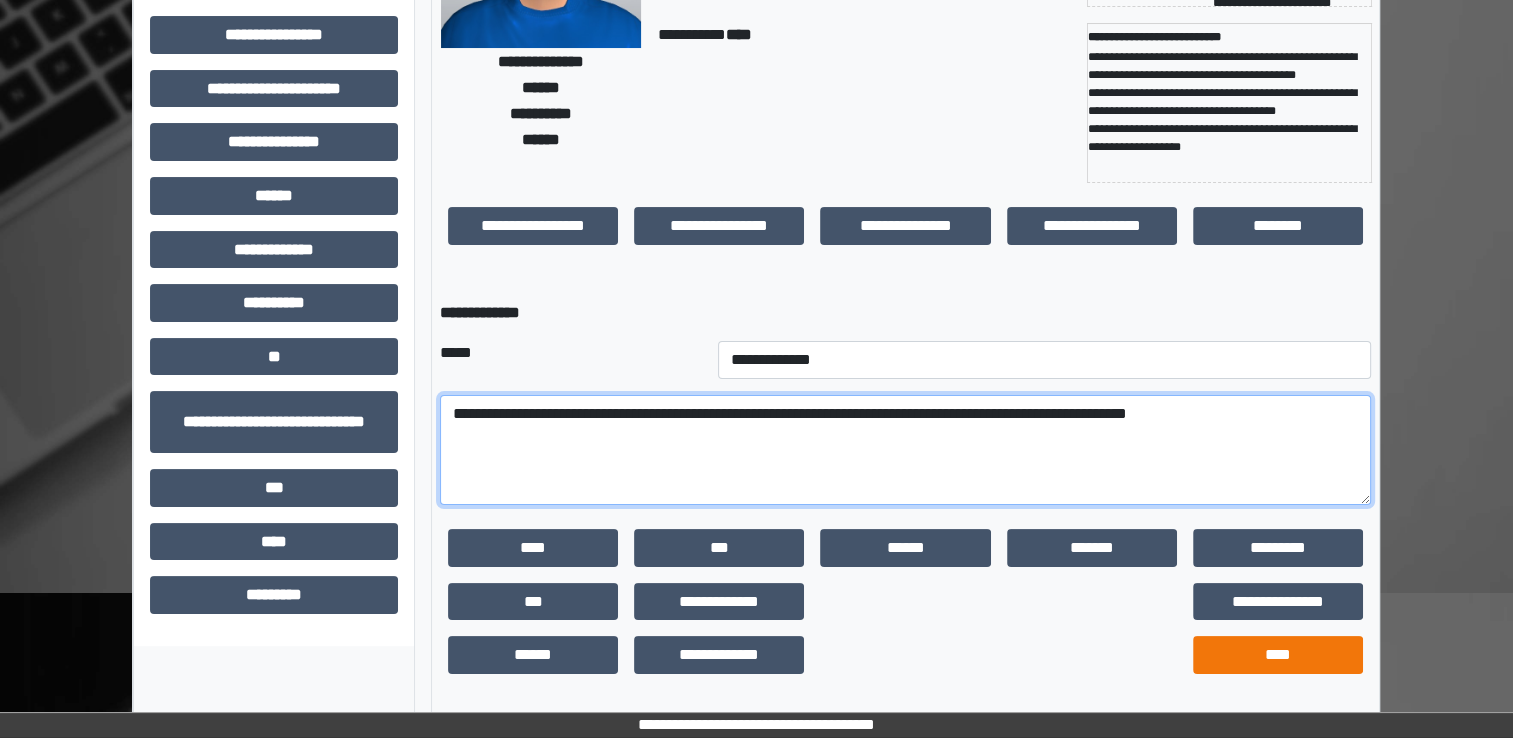 type on "**********" 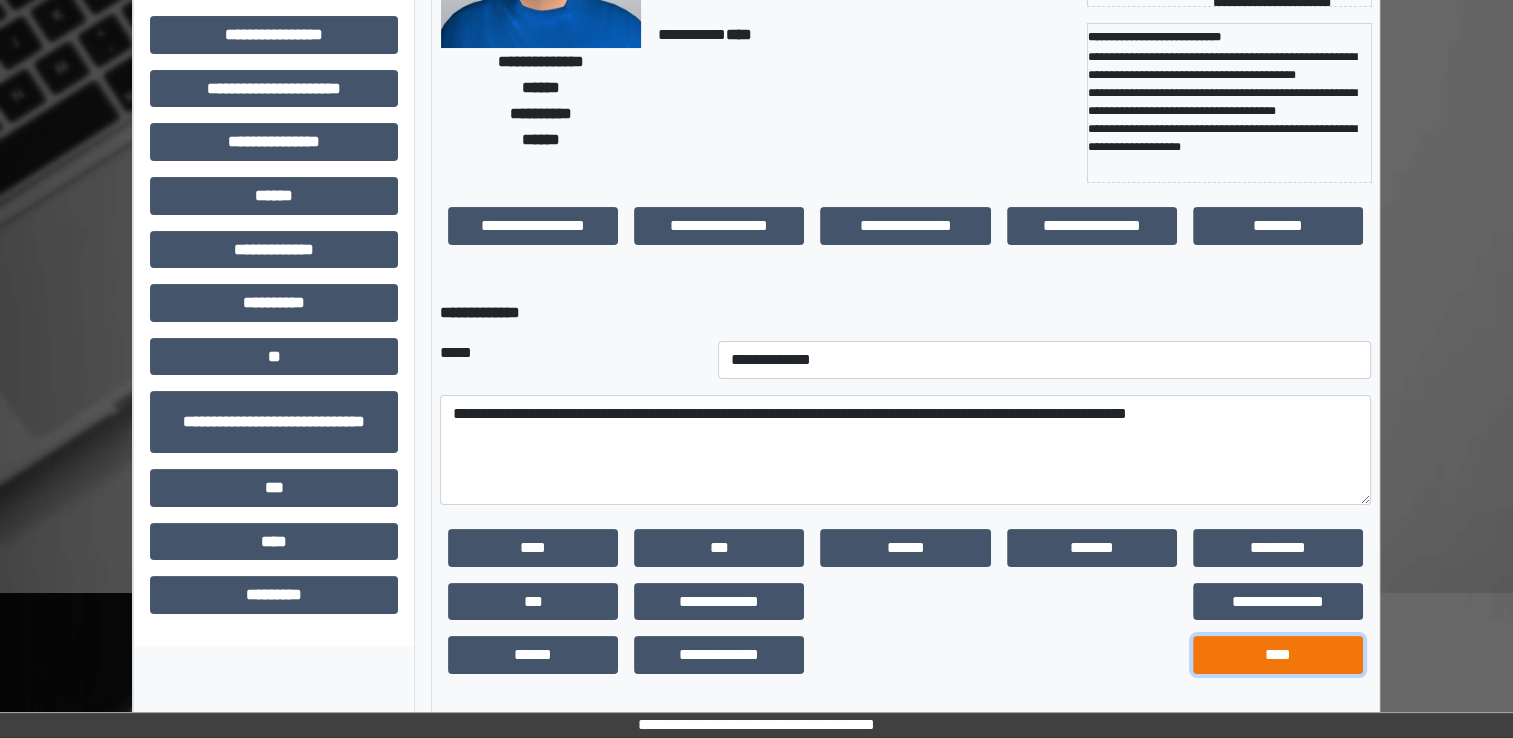 click on "****" at bounding box center (533, 548) 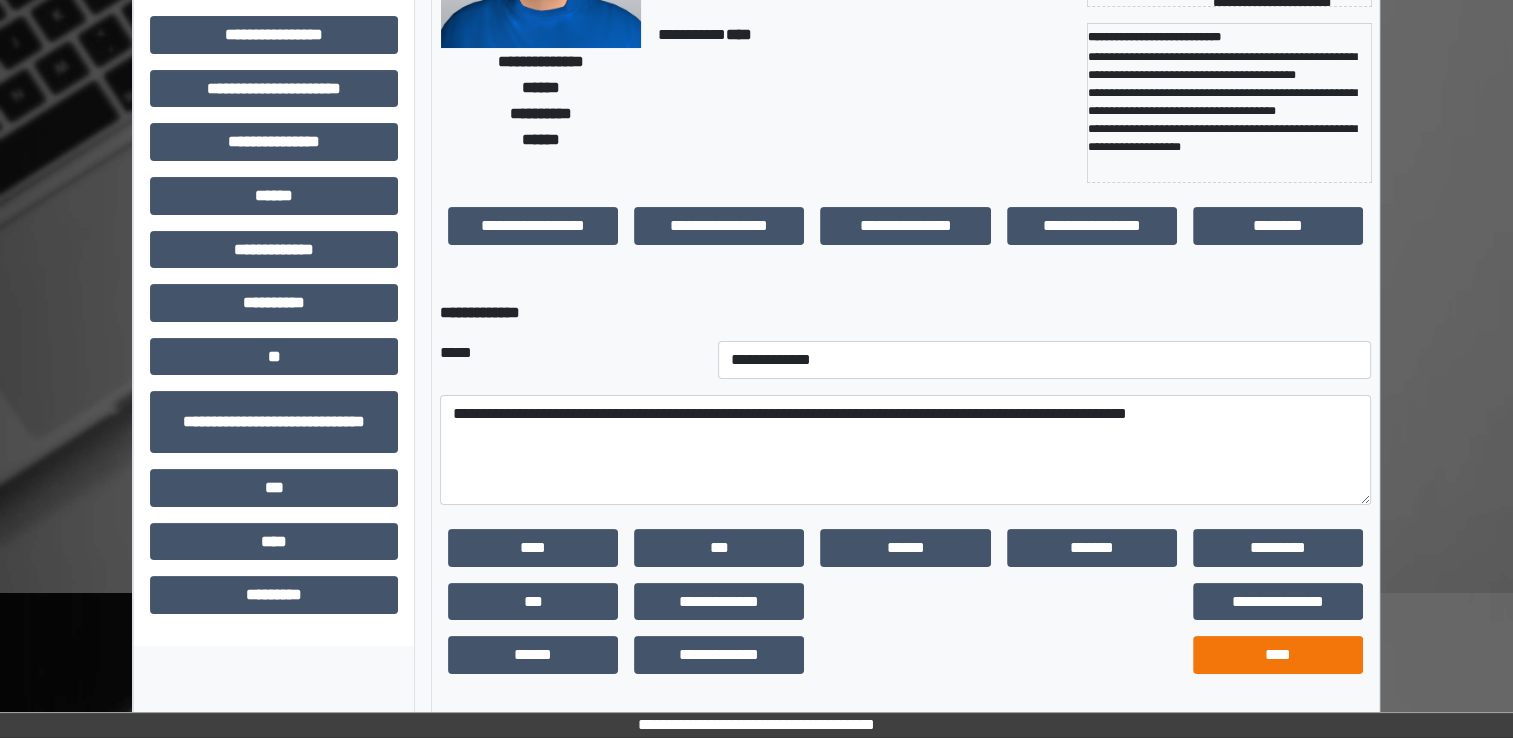 scroll, scrollTop: 184, scrollLeft: 0, axis: vertical 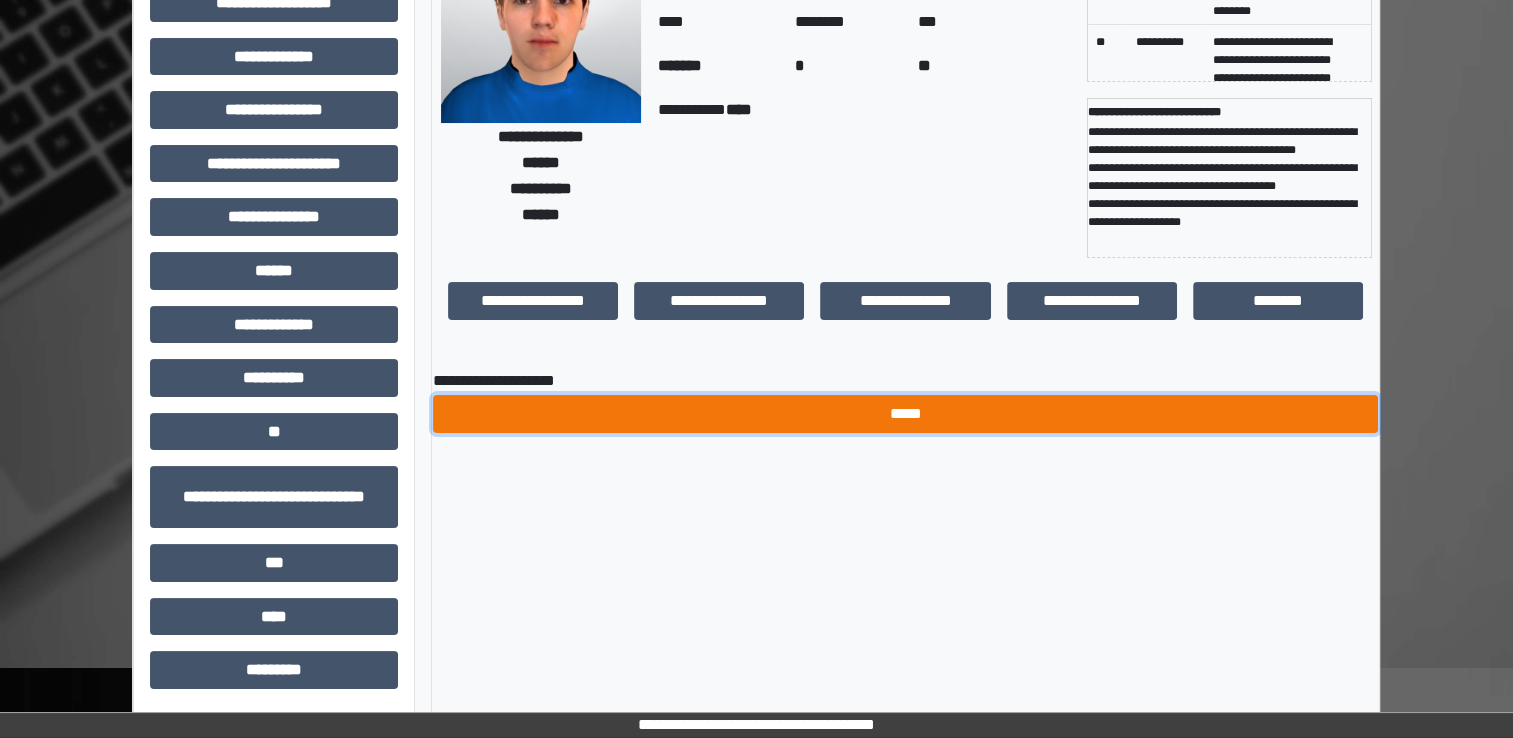 click on "*****" at bounding box center [905, 414] 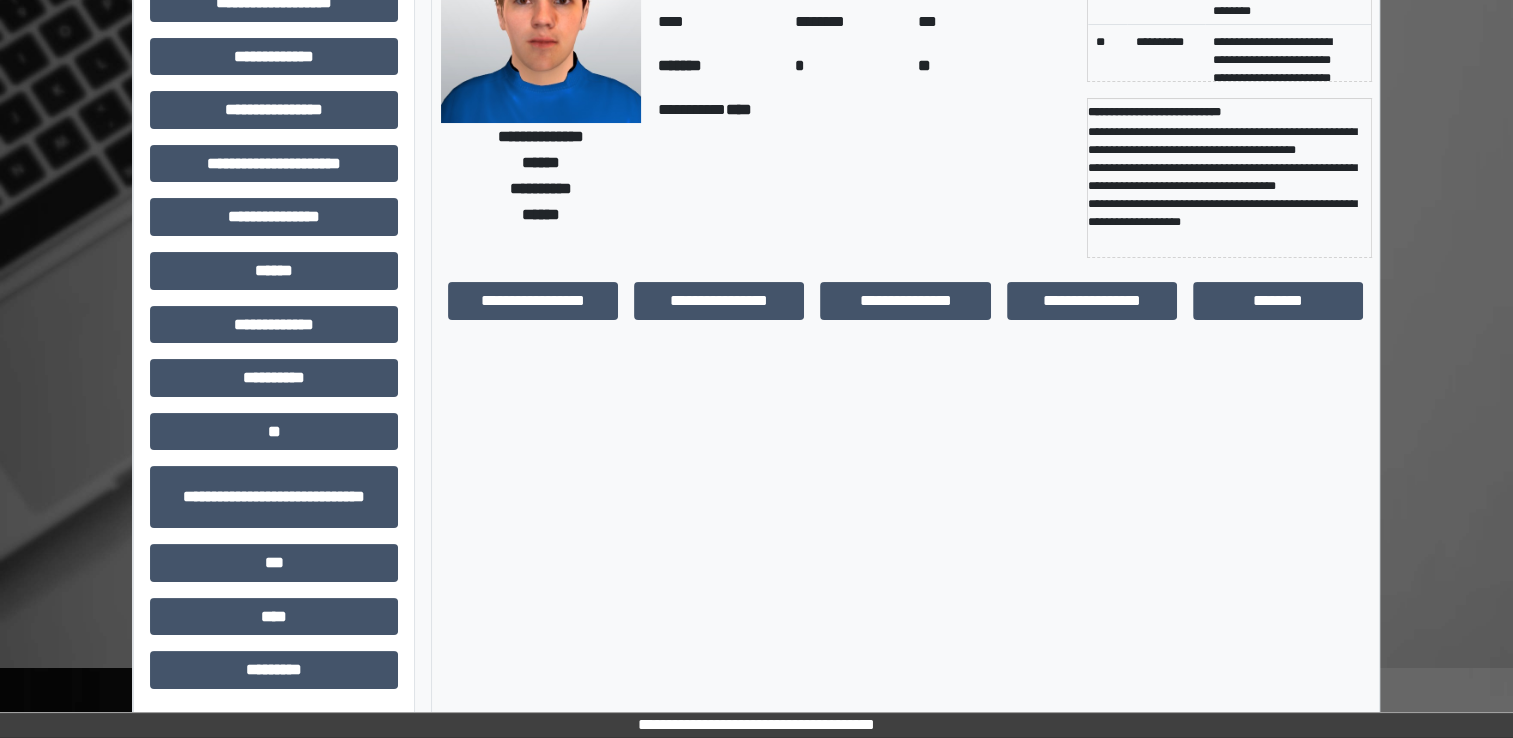 scroll, scrollTop: 0, scrollLeft: 0, axis: both 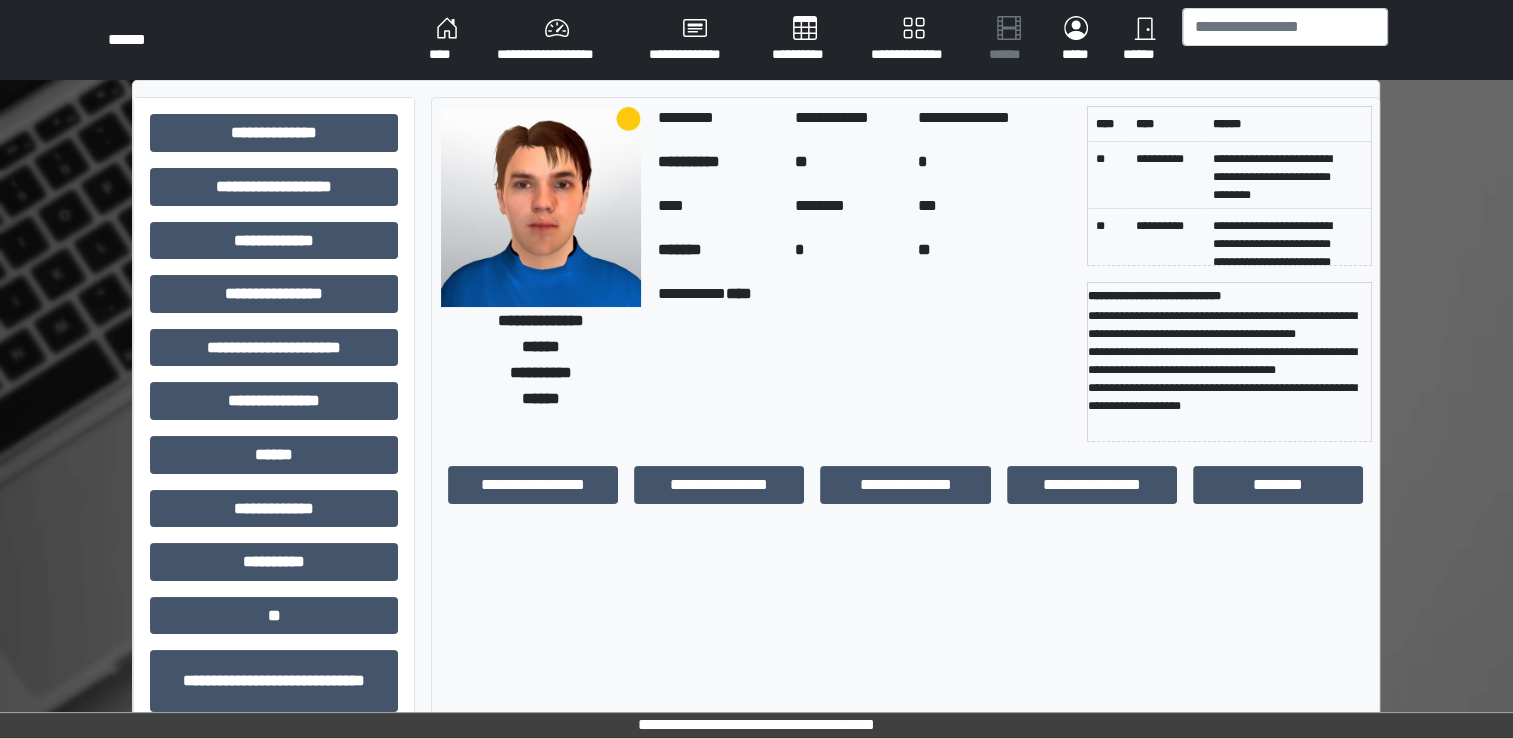 click on "****" at bounding box center (447, 40) 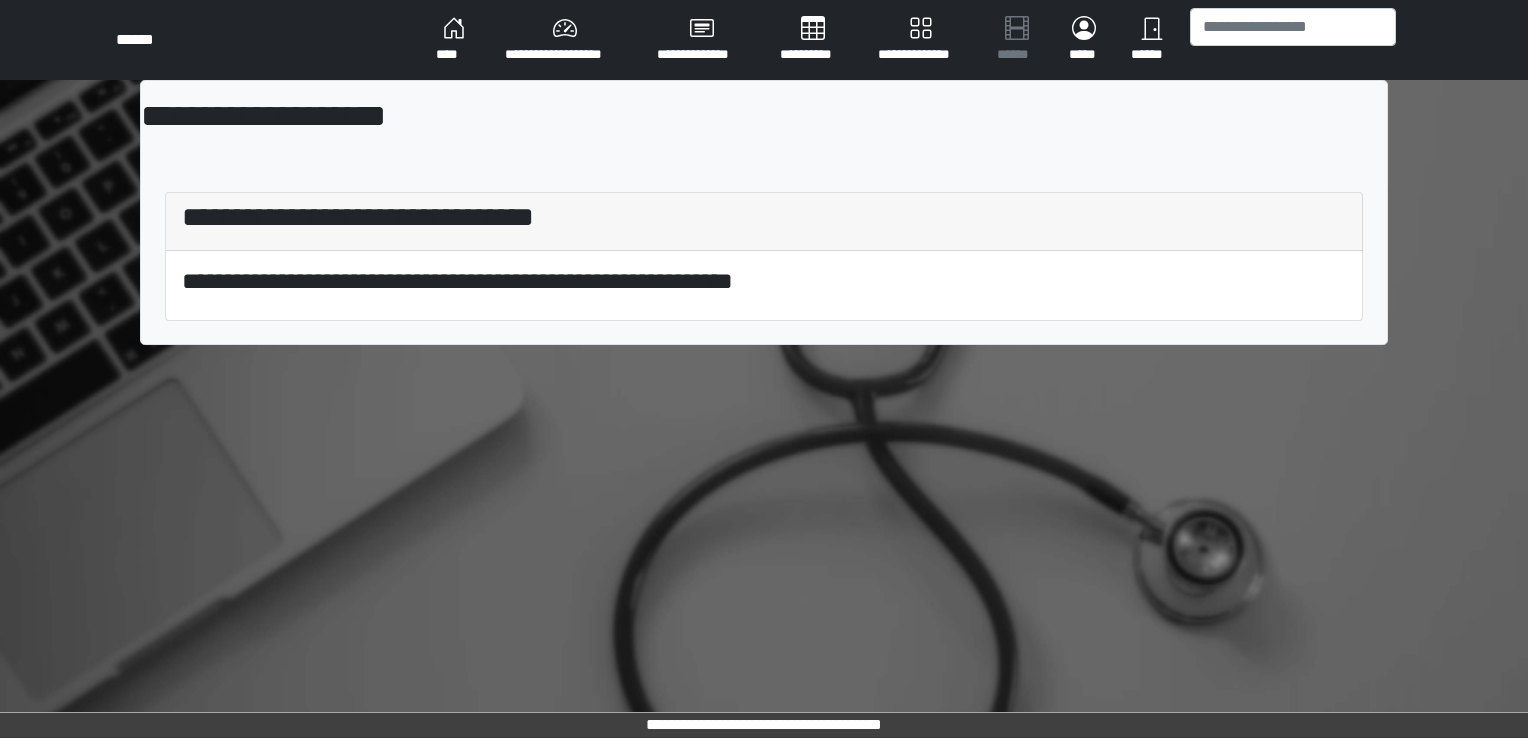 click on "****" at bounding box center [454, 40] 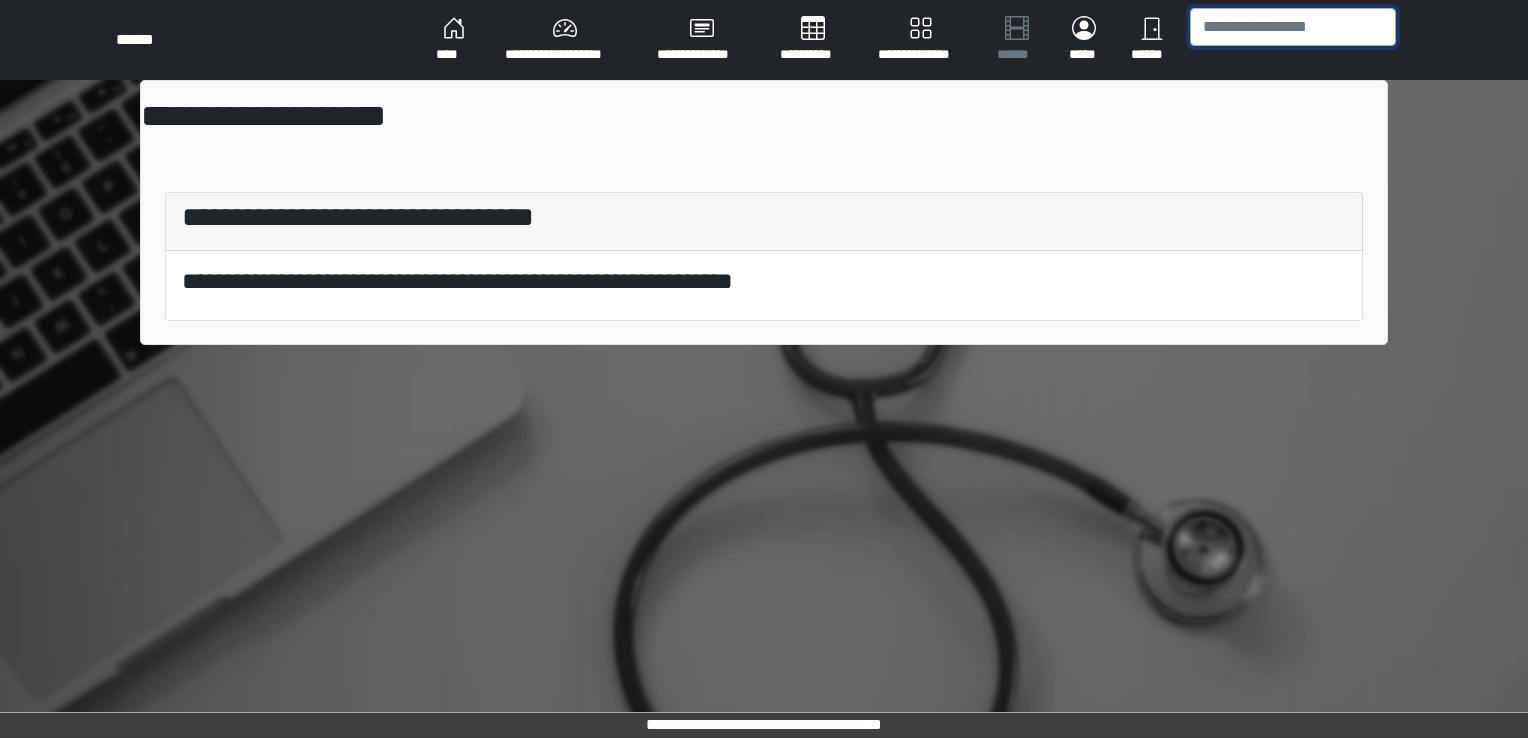 click at bounding box center (1293, 27) 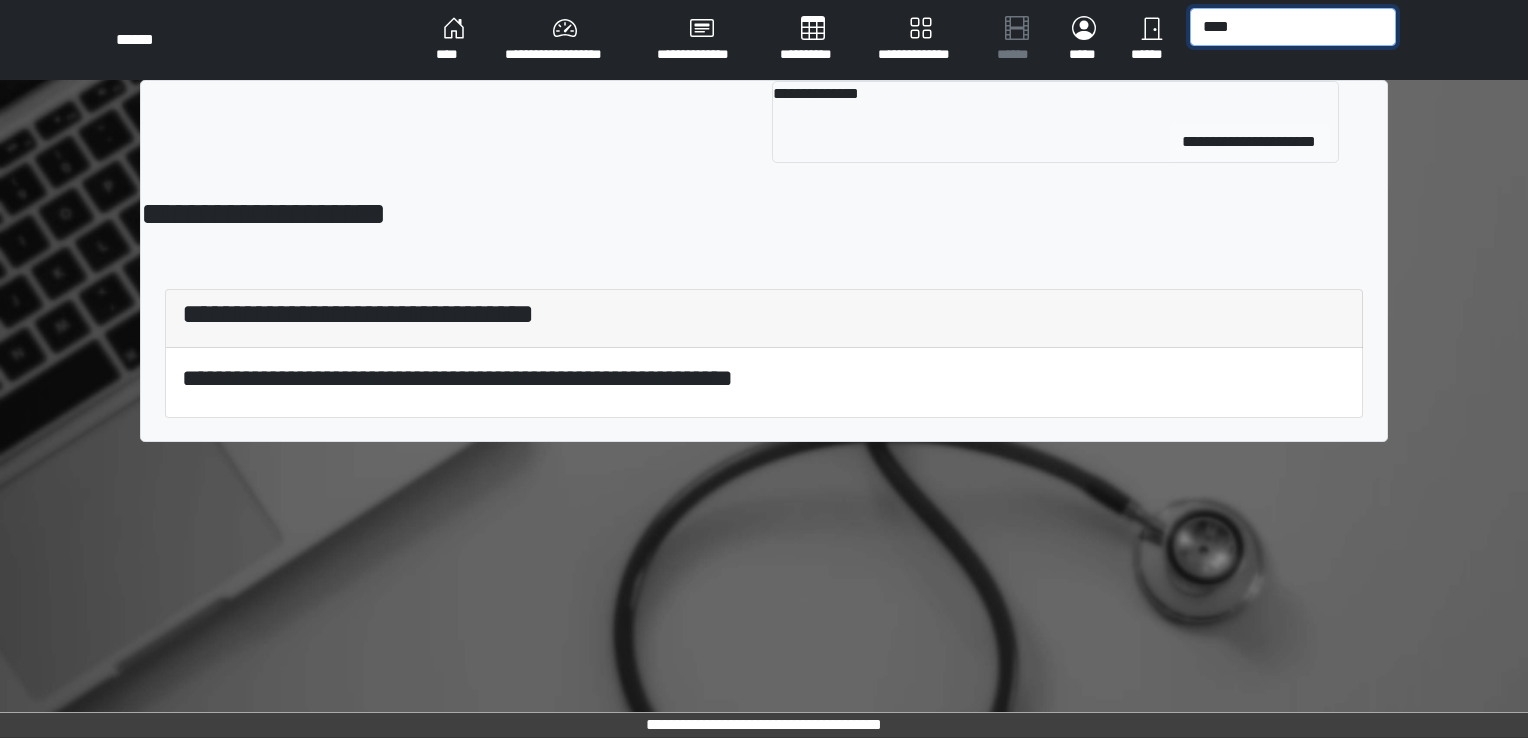 type on "****" 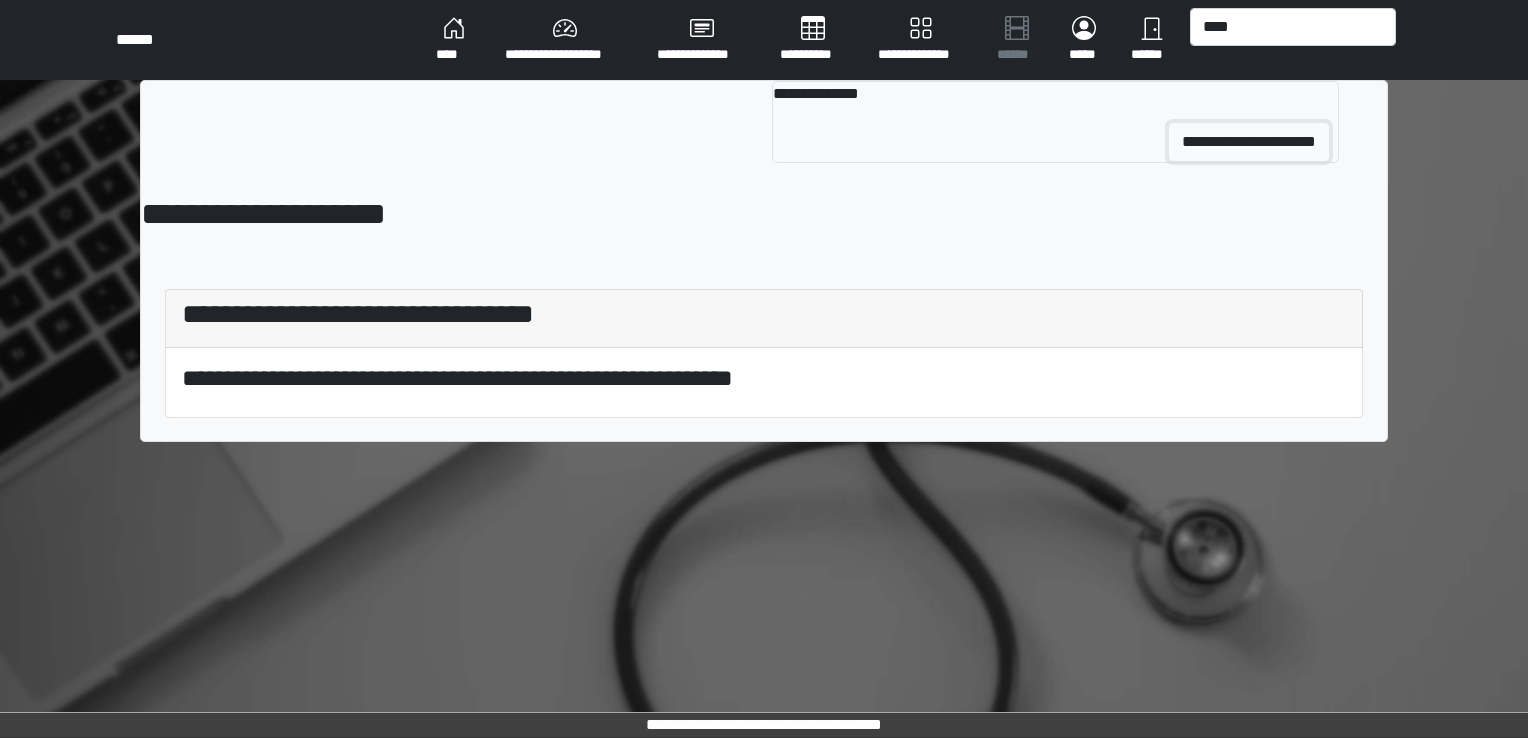 click on "**********" at bounding box center (1249, 142) 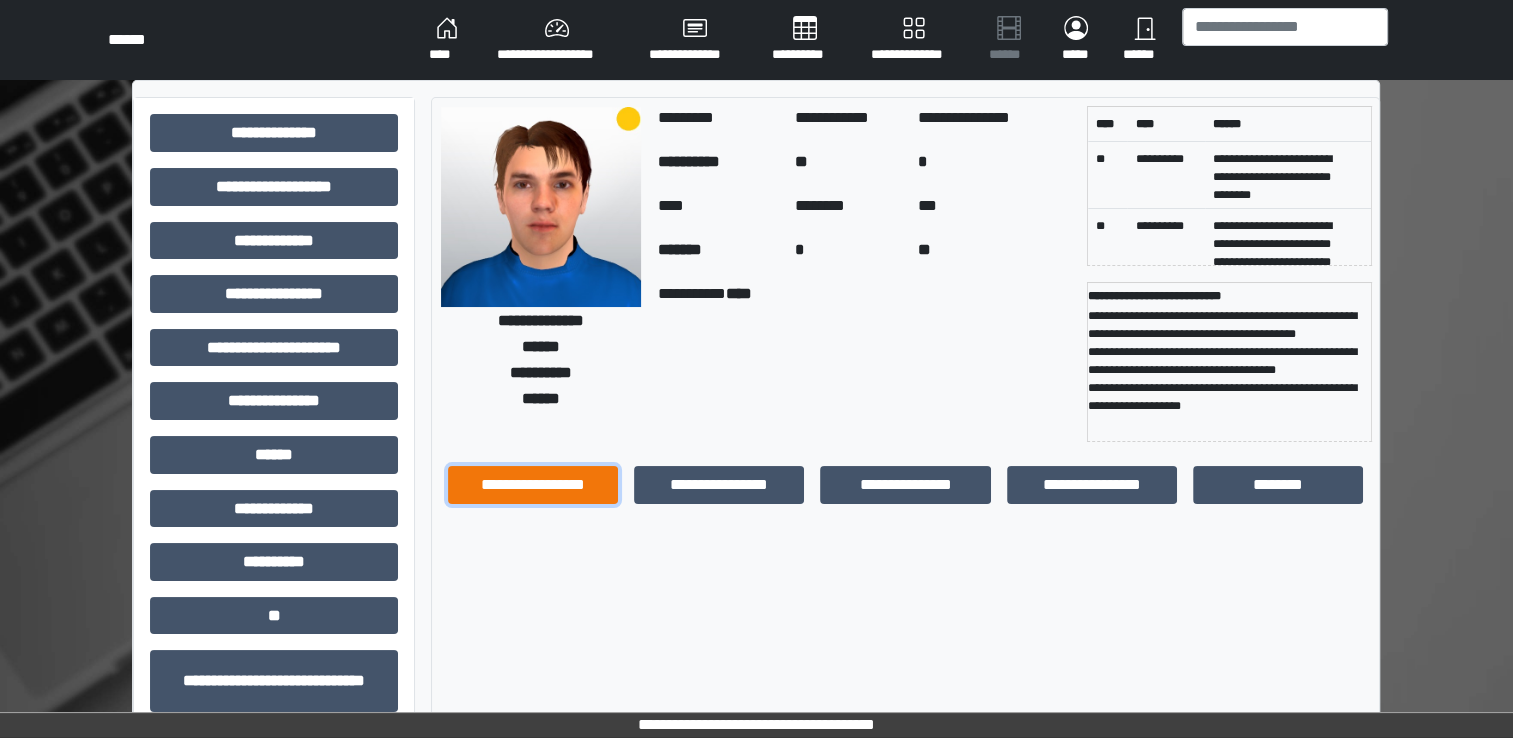 click on "**********" at bounding box center [533, 485] 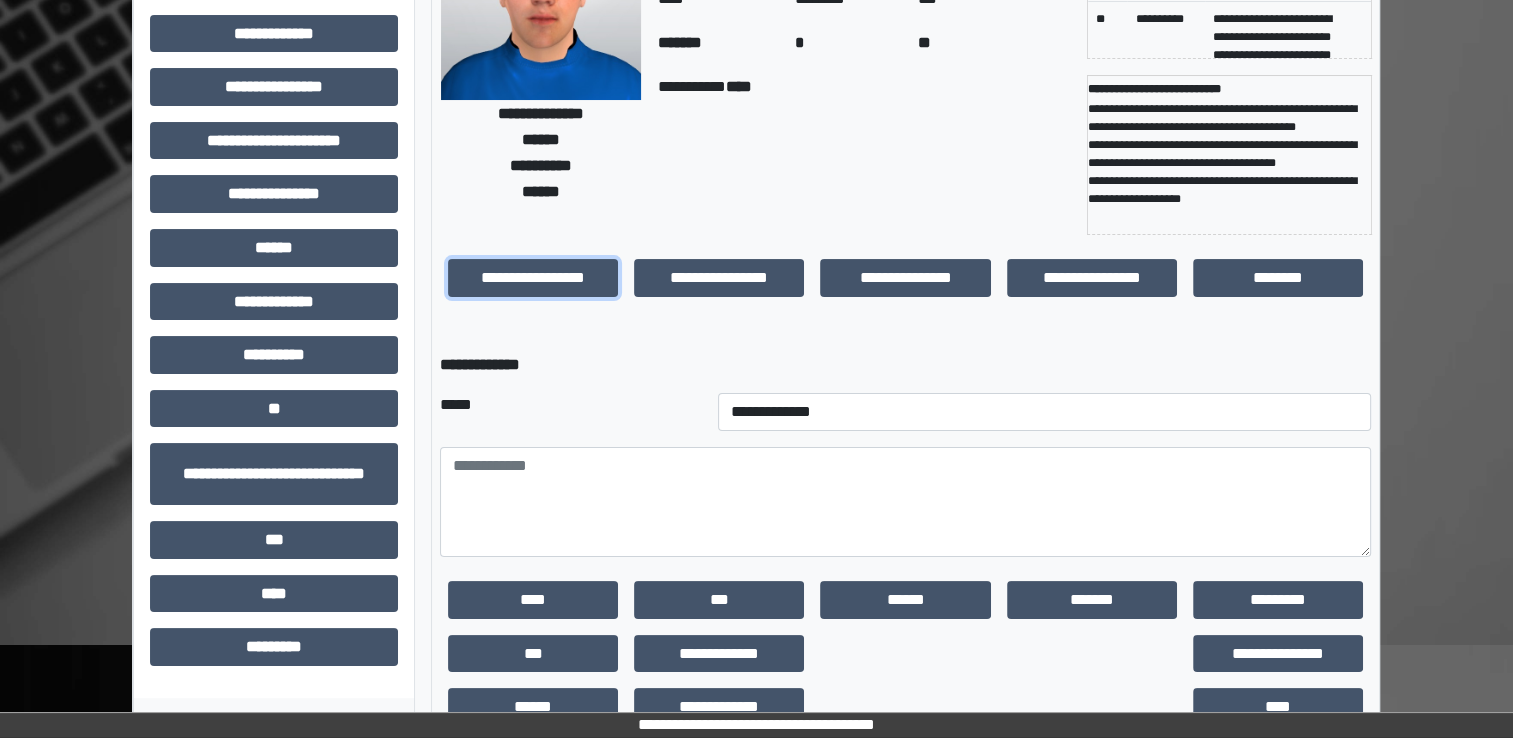 scroll, scrollTop: 208, scrollLeft: 0, axis: vertical 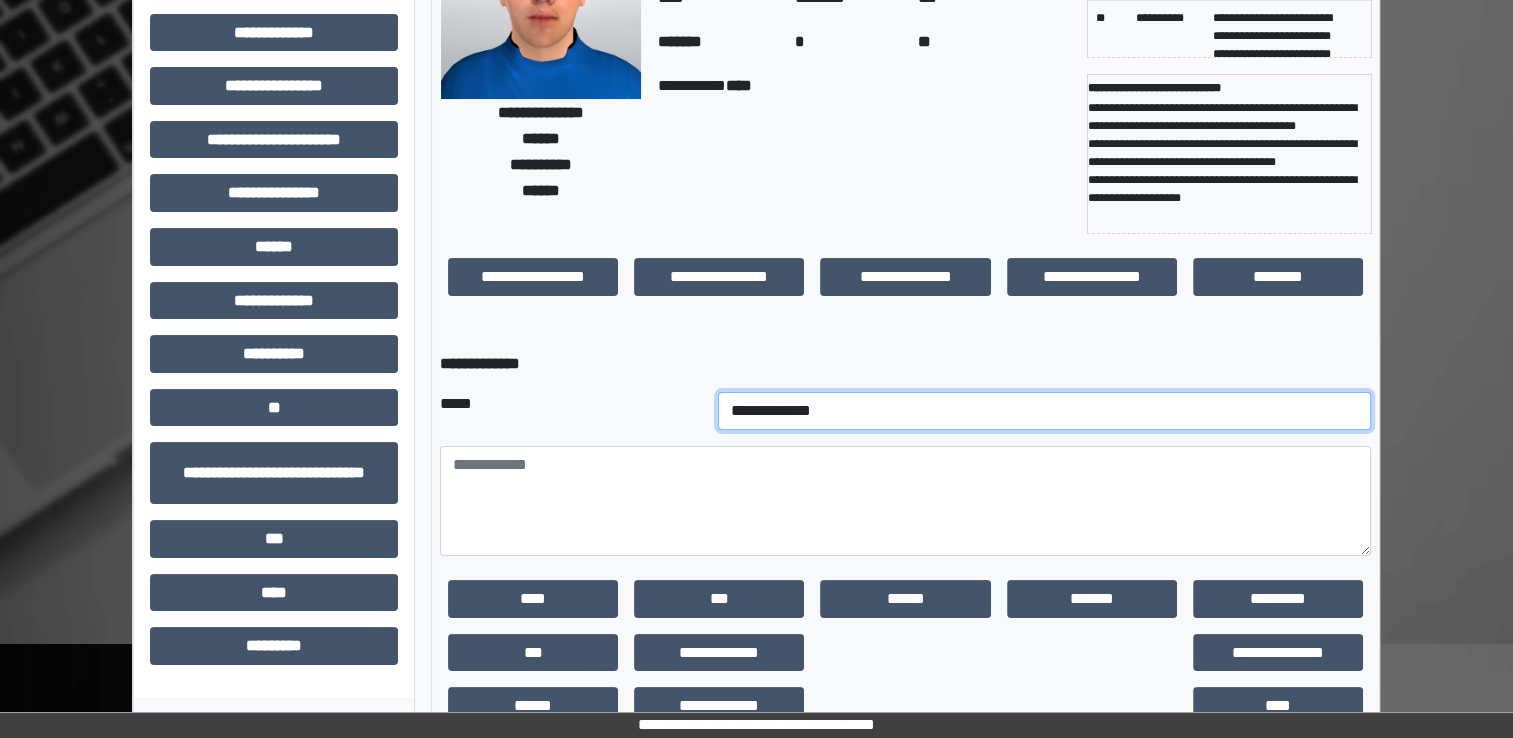 click on "**********" at bounding box center (1045, 411) 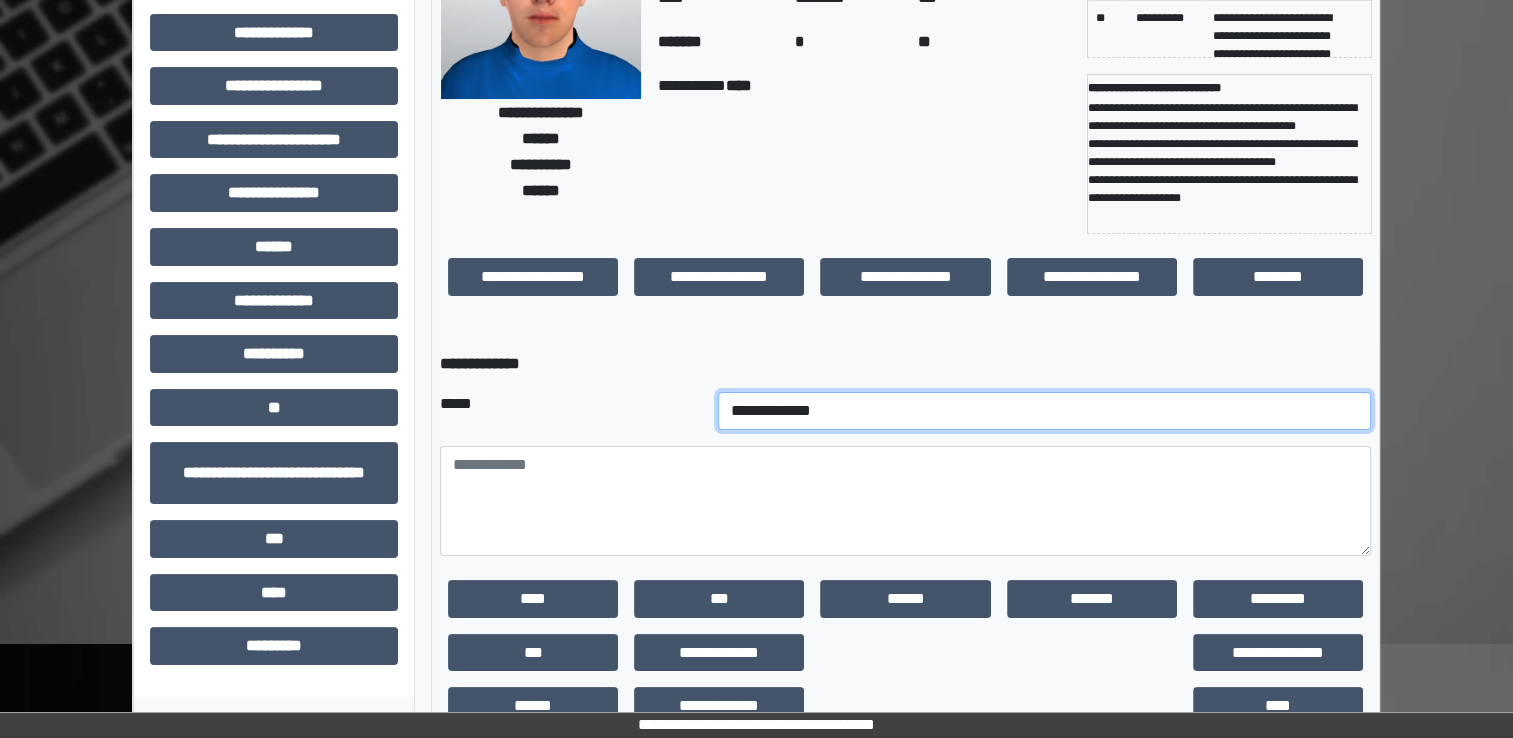 select on "*" 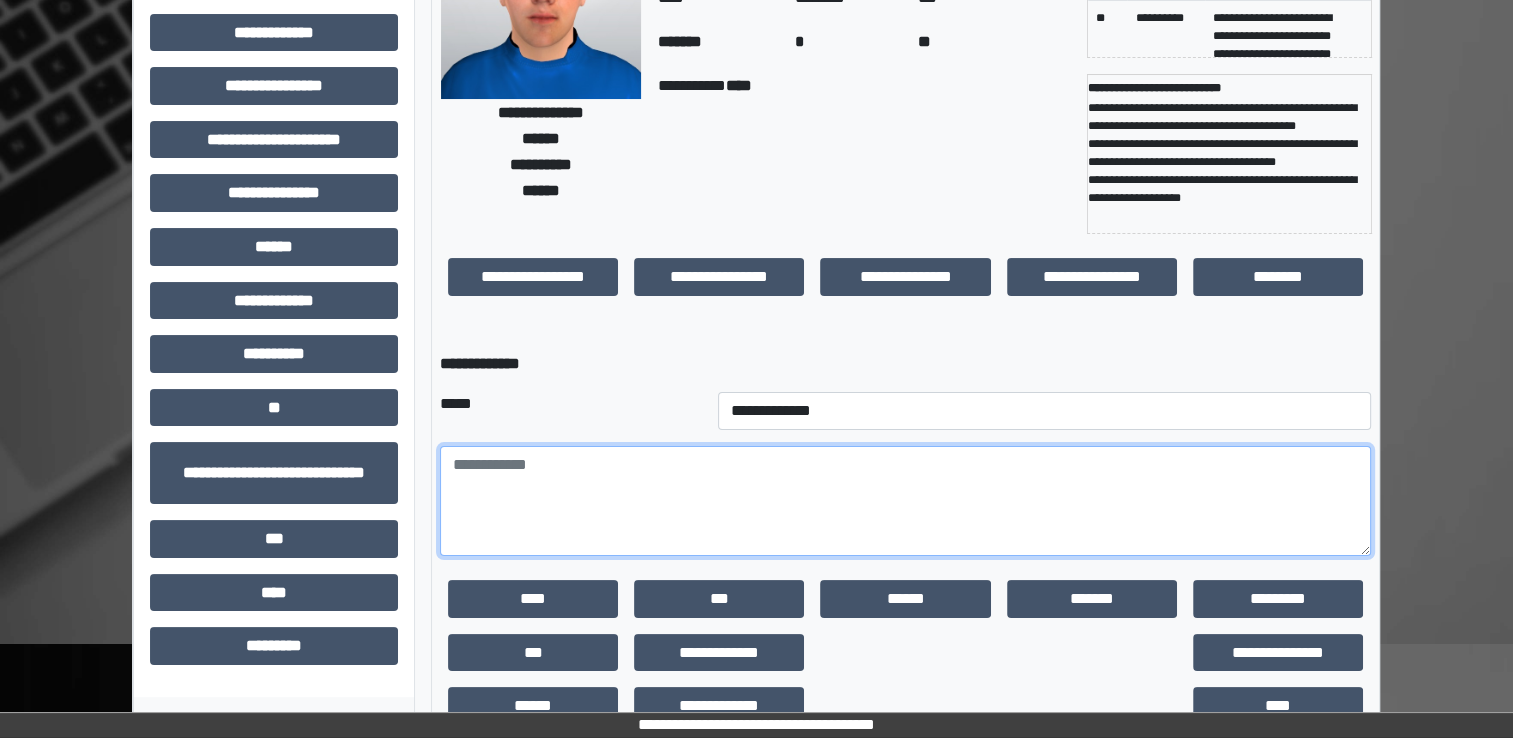 click at bounding box center [905, 501] 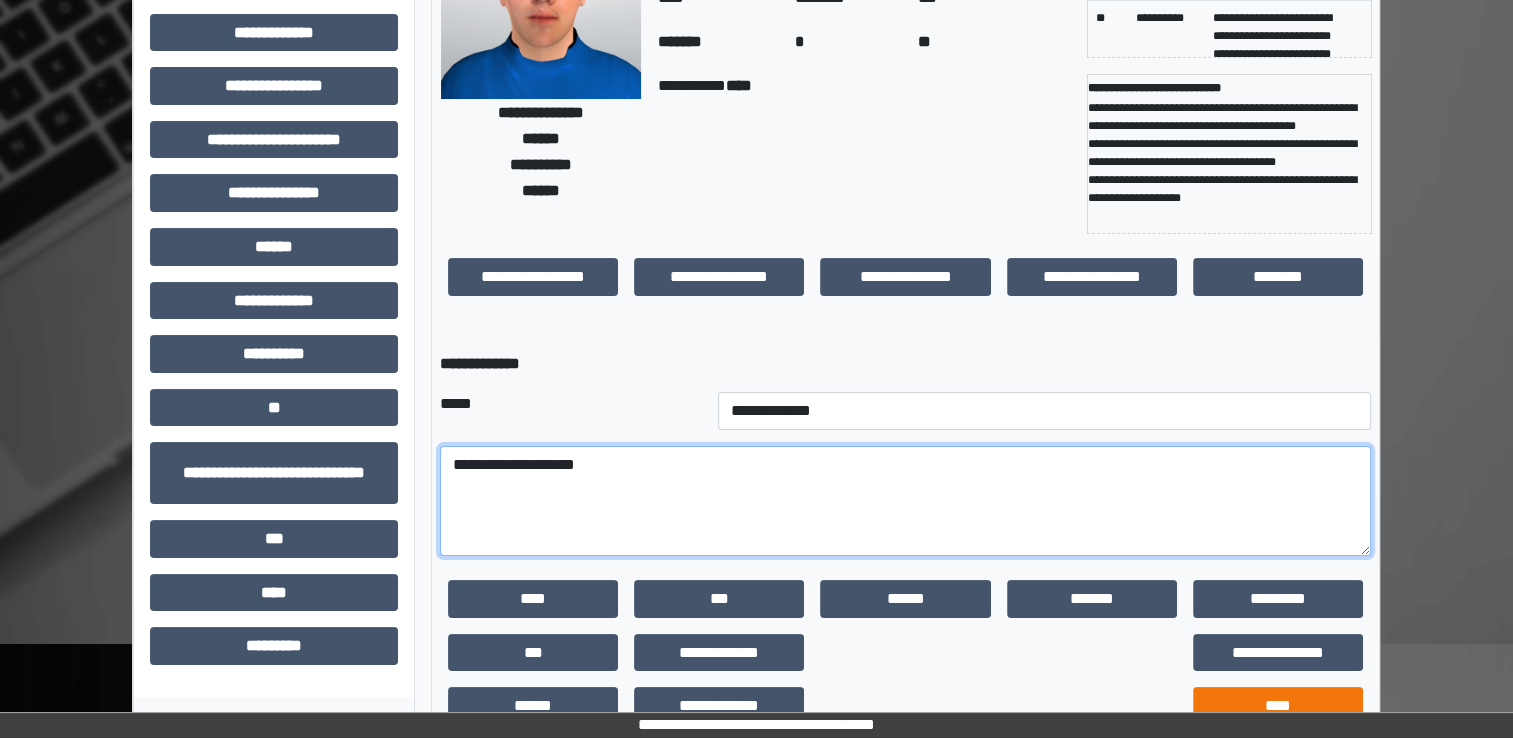 type on "**********" 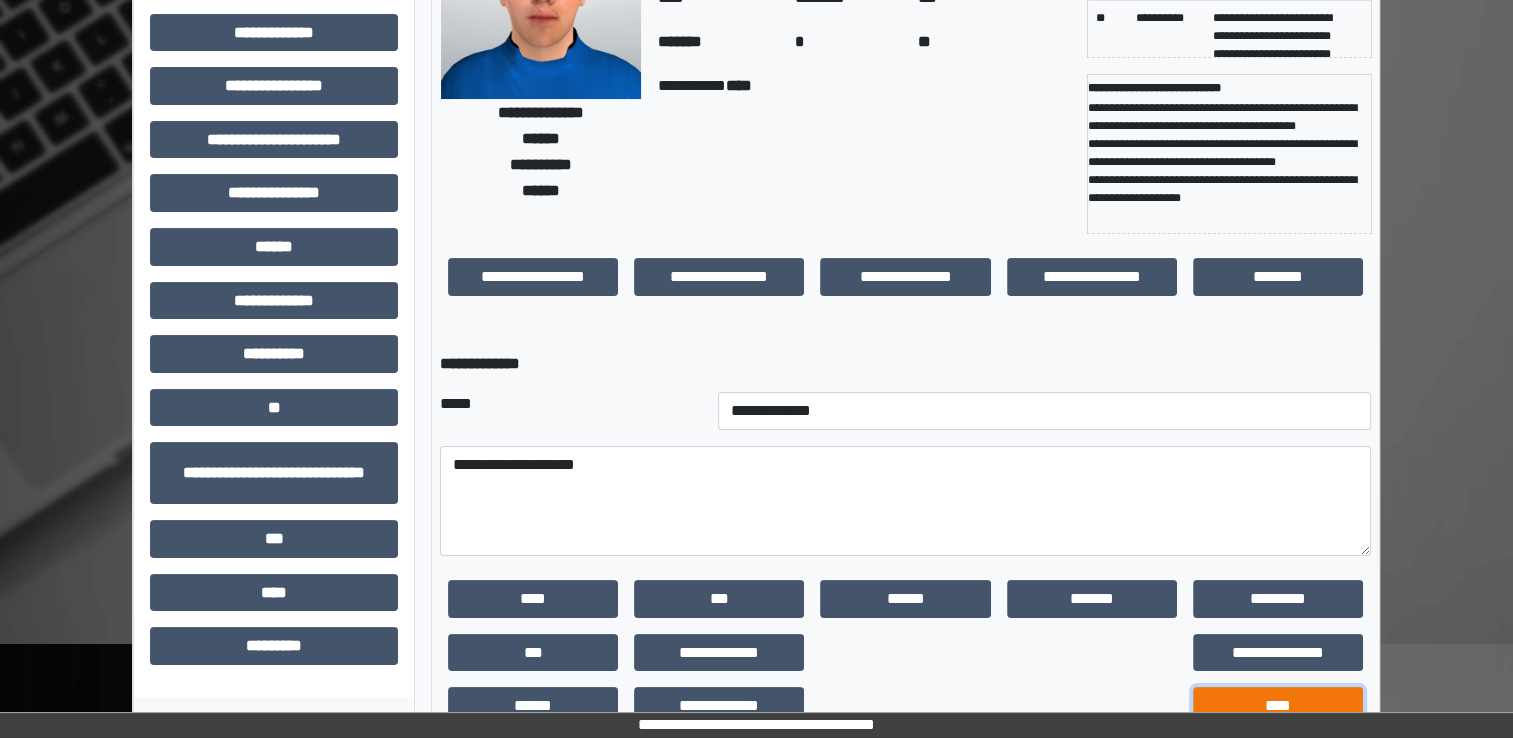 click on "****" at bounding box center [533, 599] 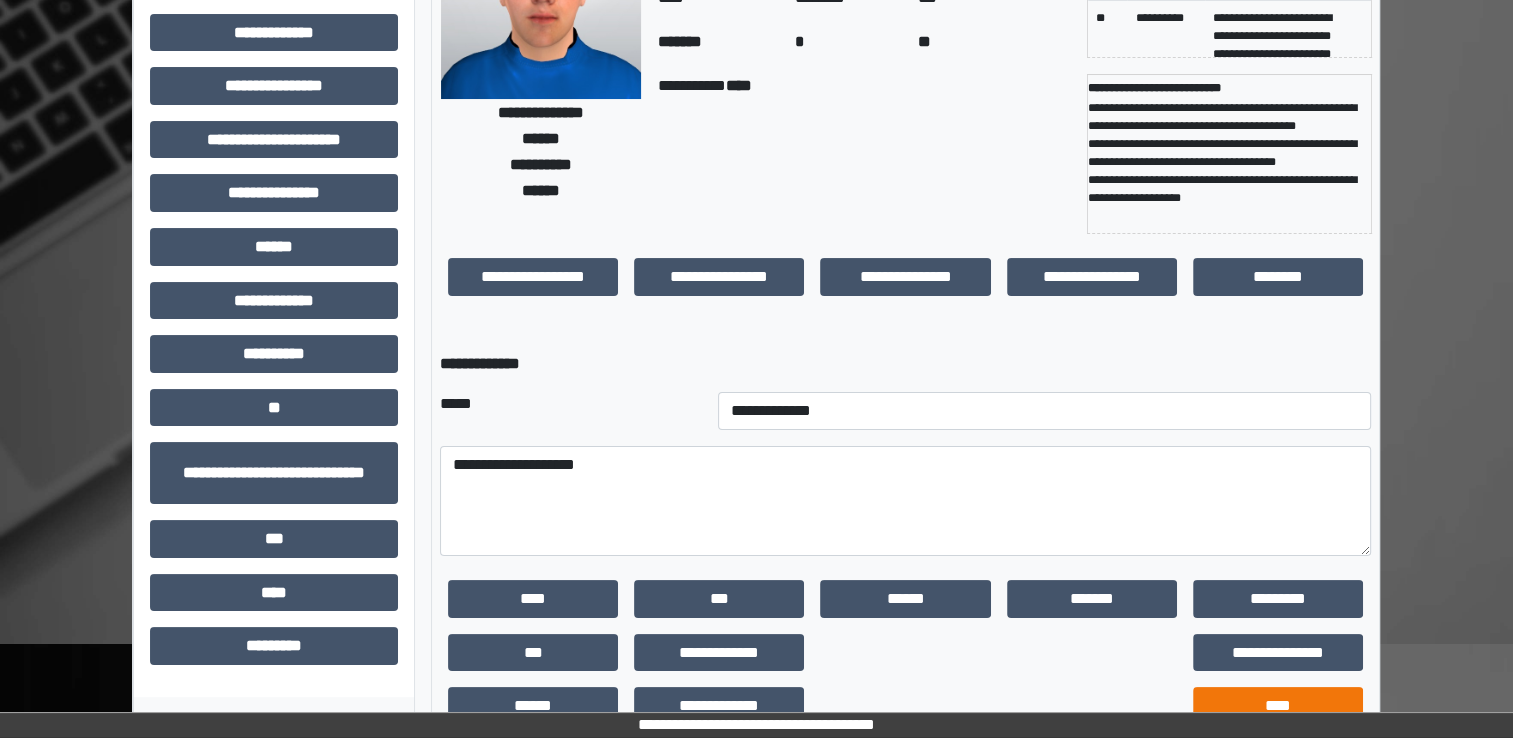 scroll, scrollTop: 184, scrollLeft: 0, axis: vertical 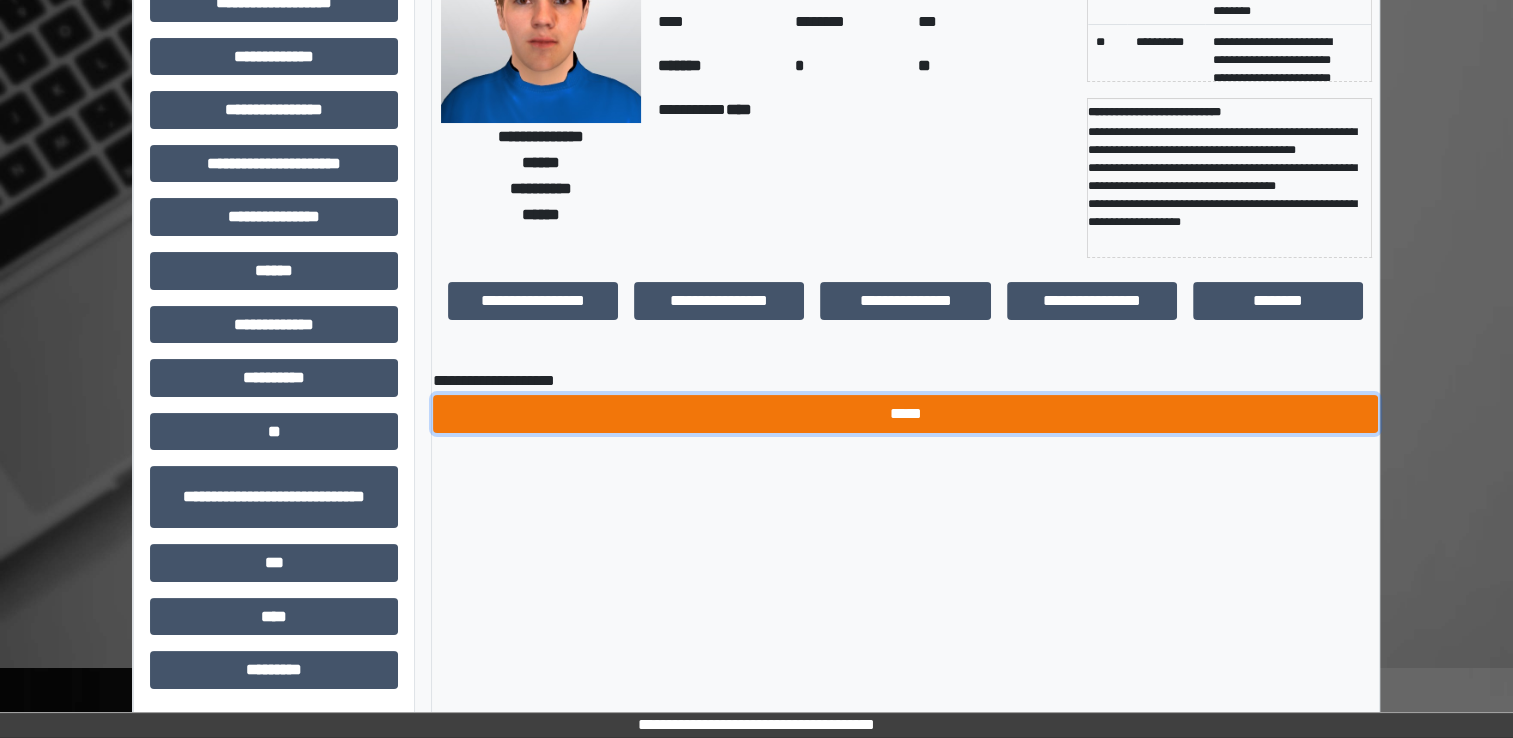 click on "*****" at bounding box center [905, 414] 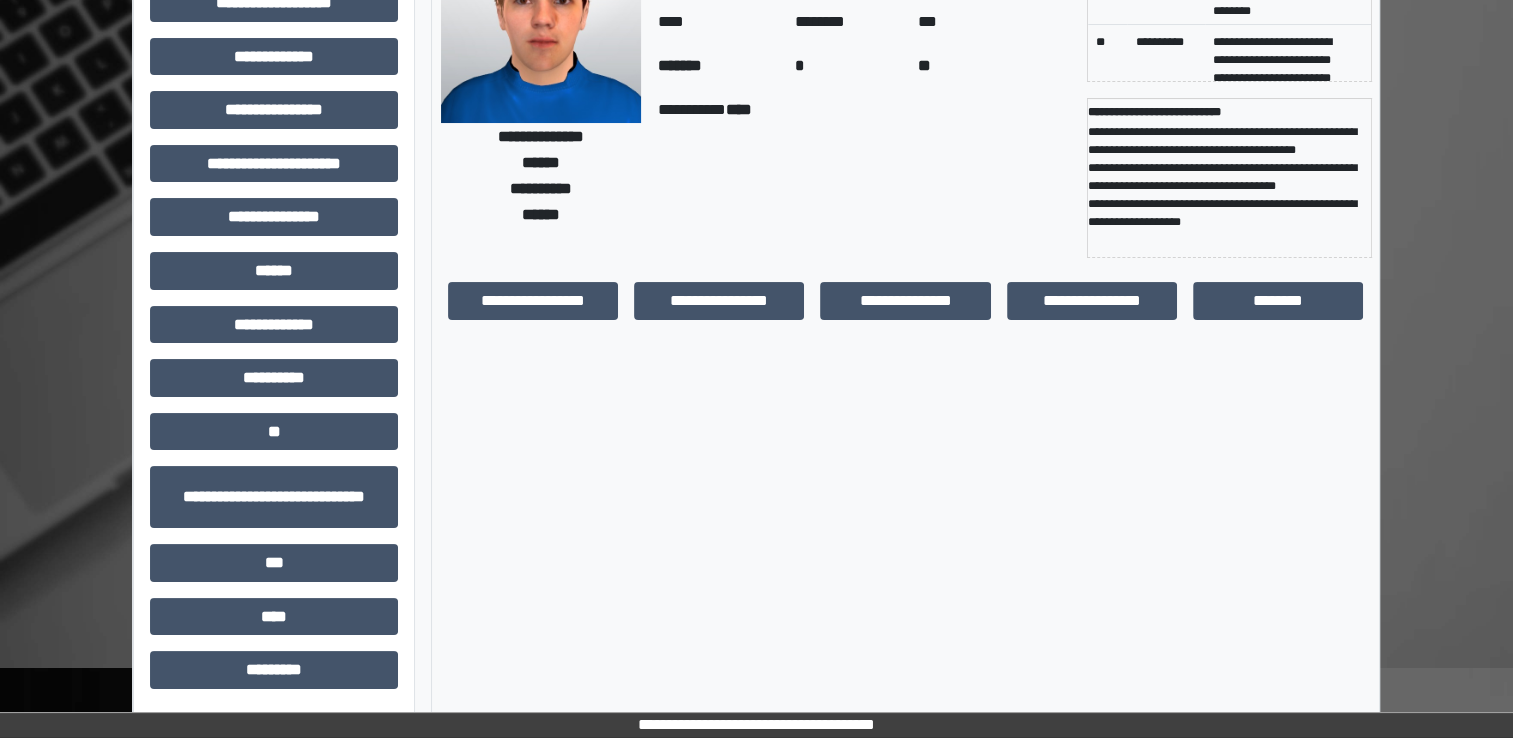scroll, scrollTop: 0, scrollLeft: 0, axis: both 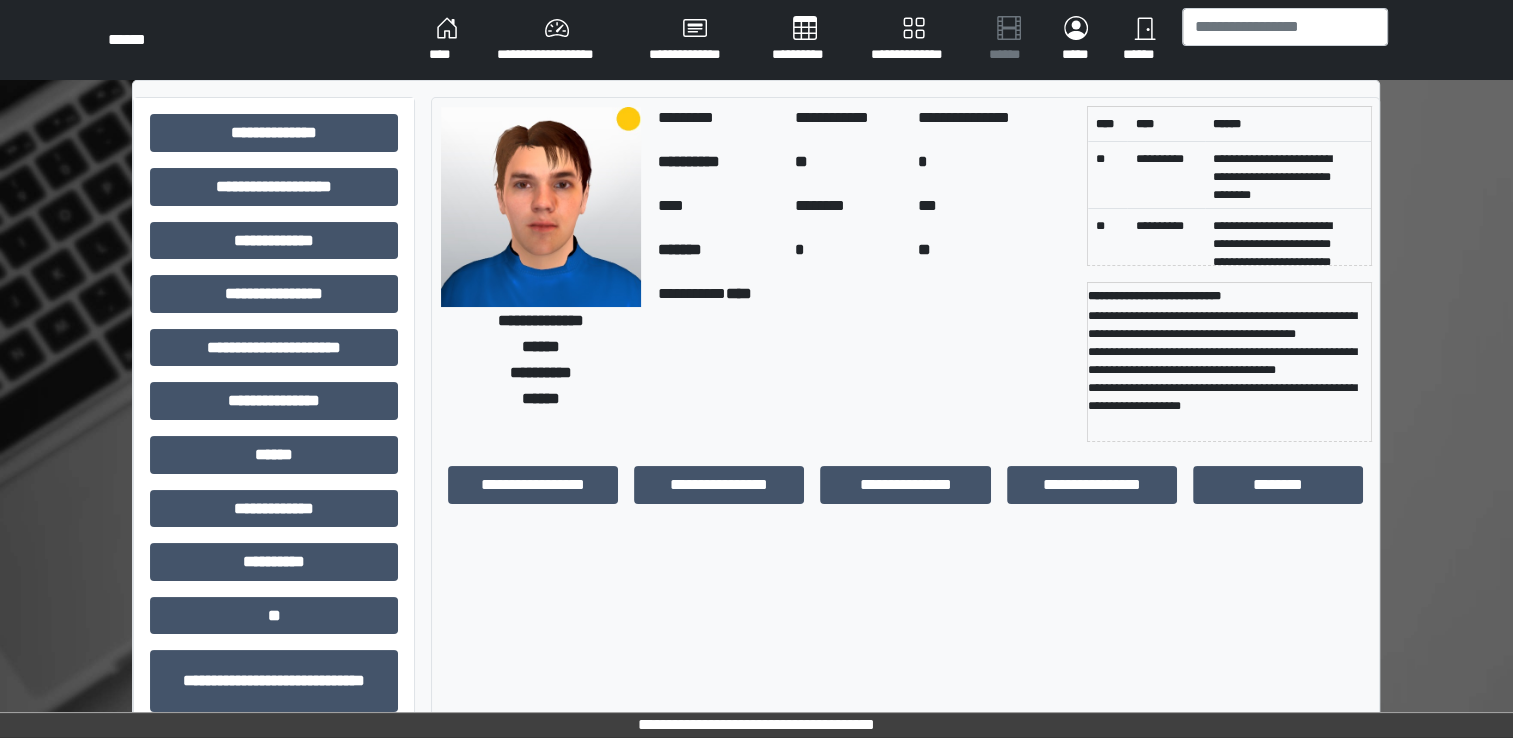 click on "****" at bounding box center [447, 40] 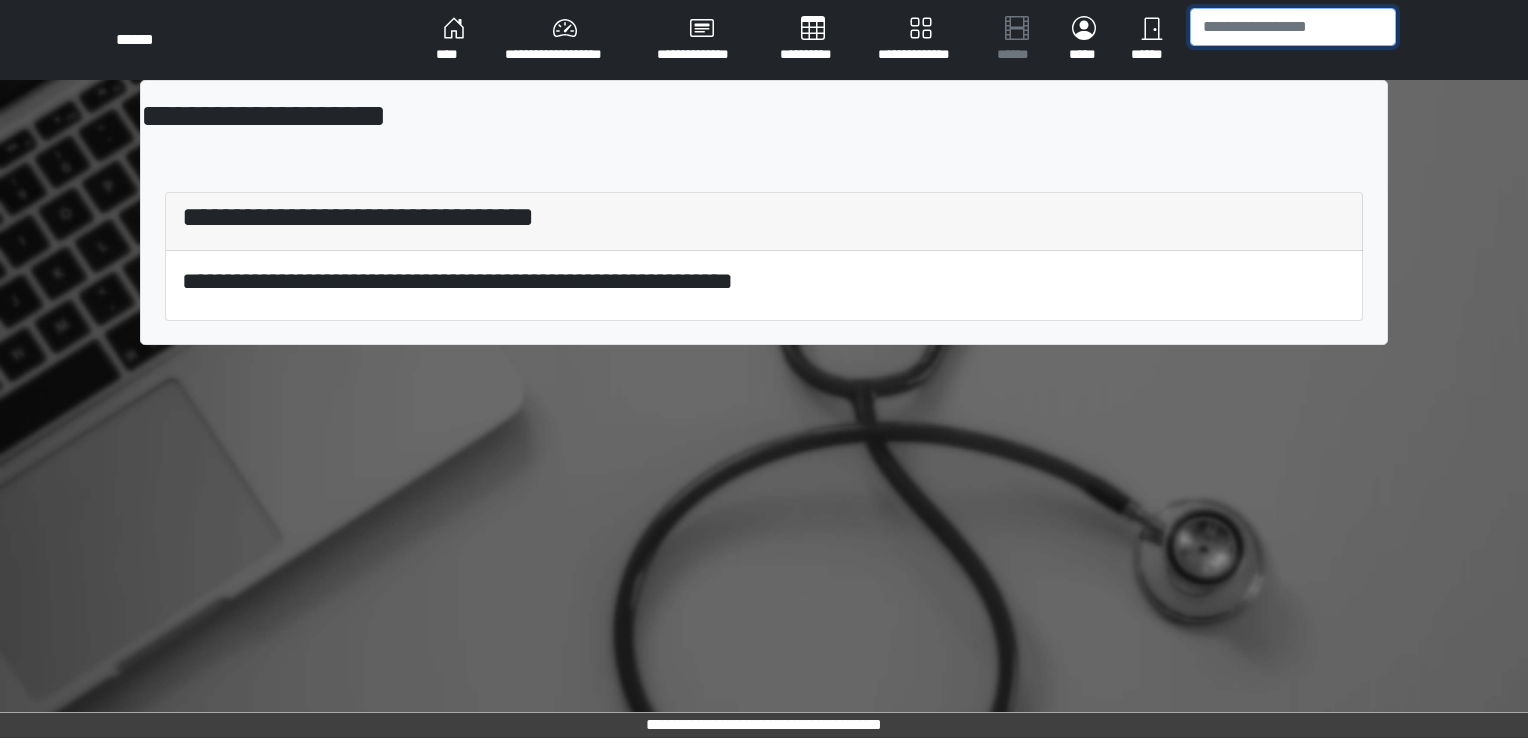 click at bounding box center (1293, 27) 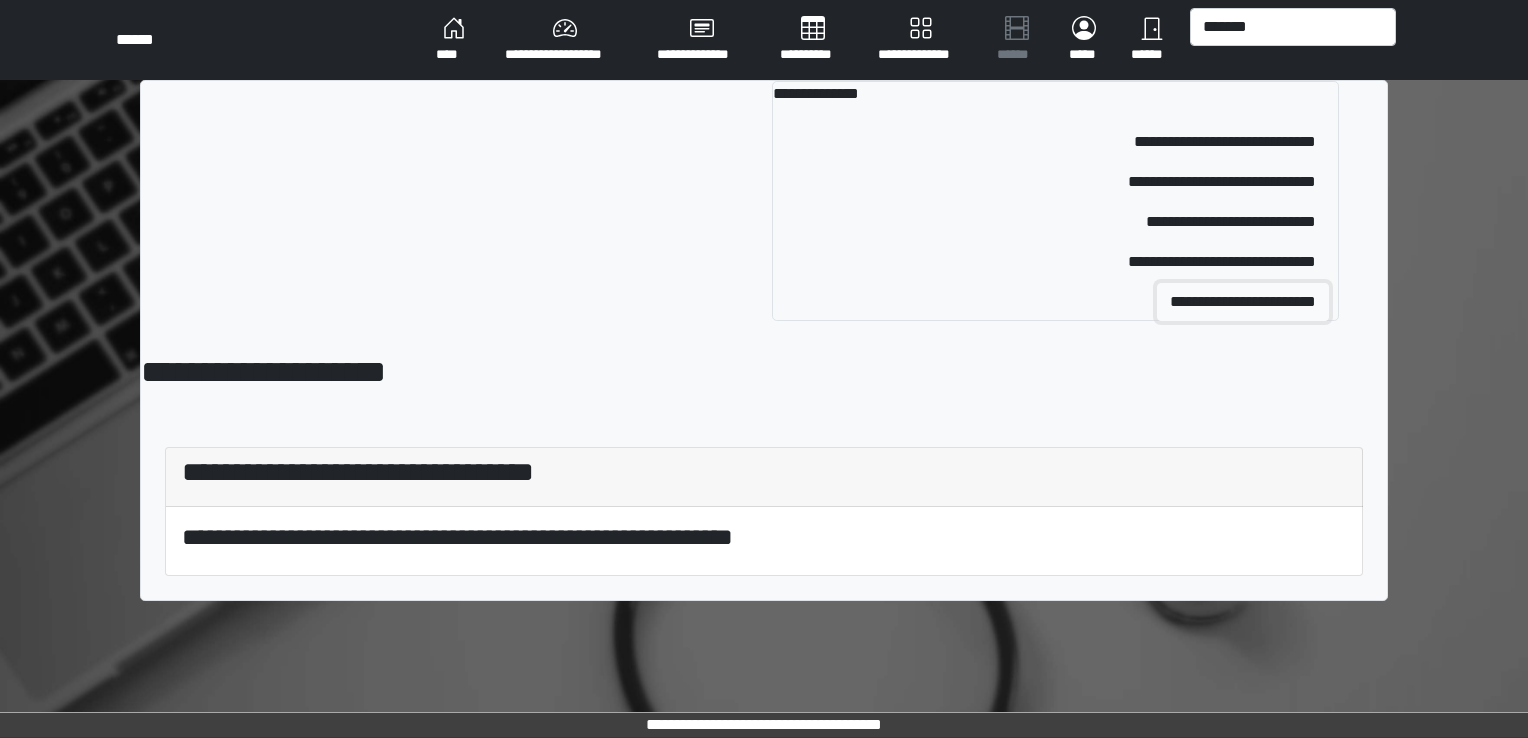 click on "**********" at bounding box center (1225, 142) 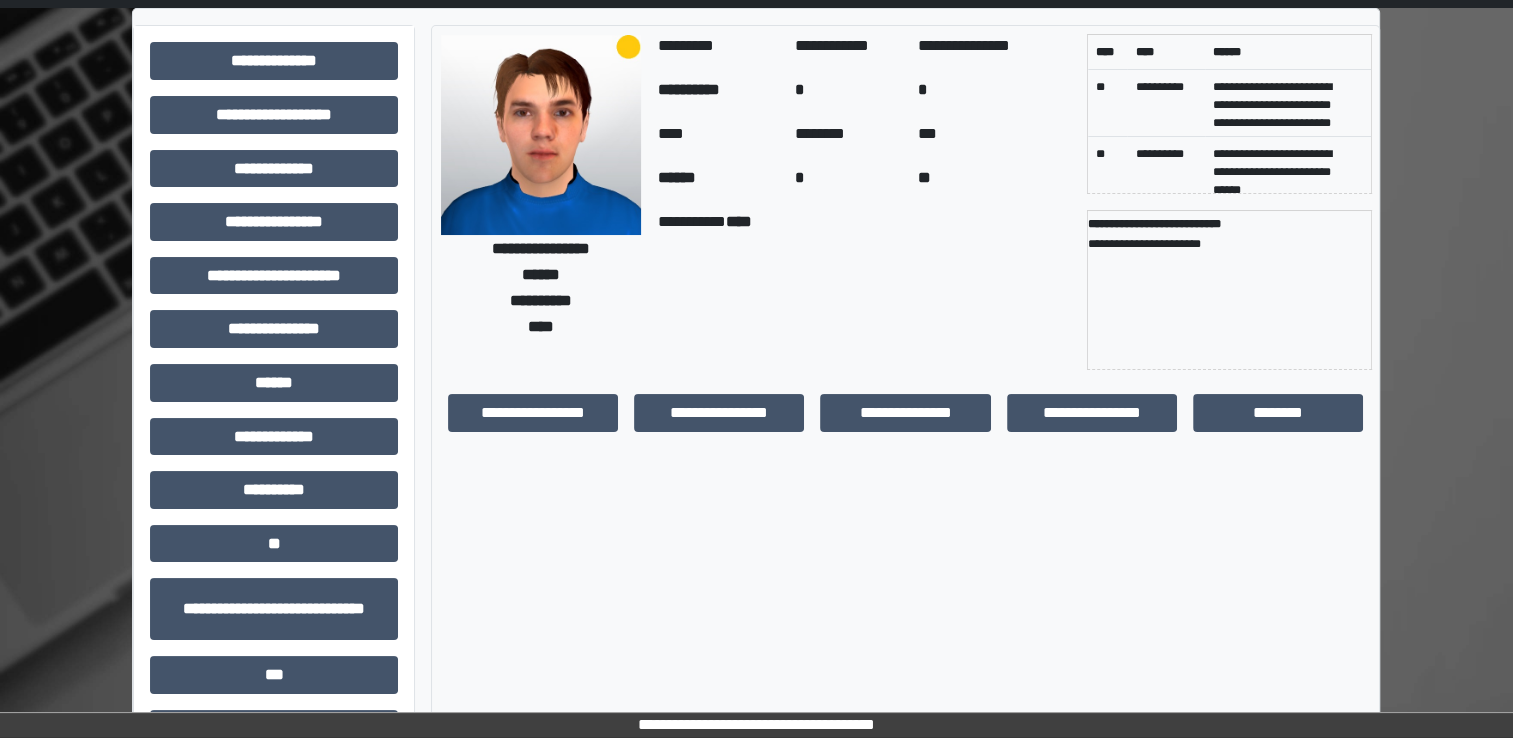scroll, scrollTop: 72, scrollLeft: 0, axis: vertical 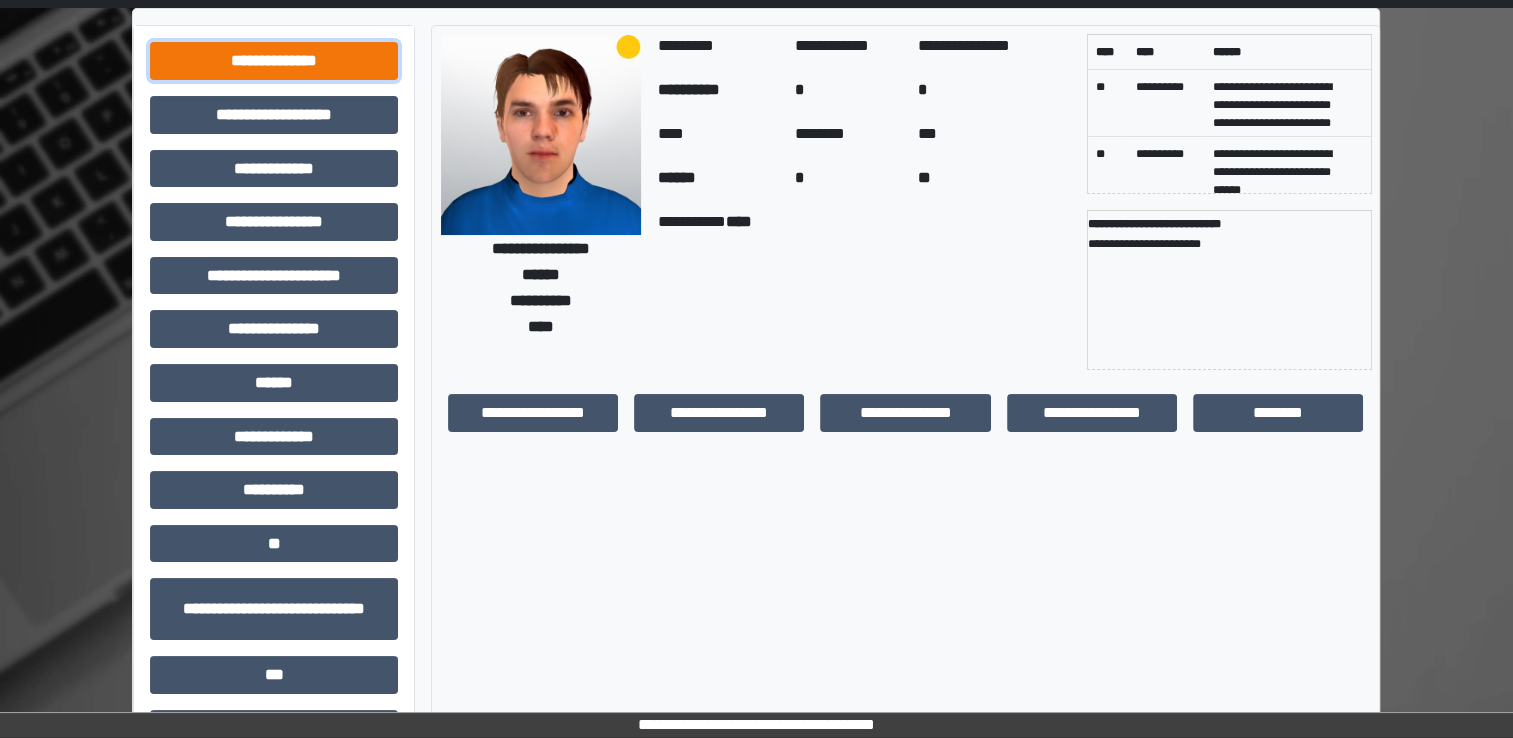 click on "**********" at bounding box center [274, 61] 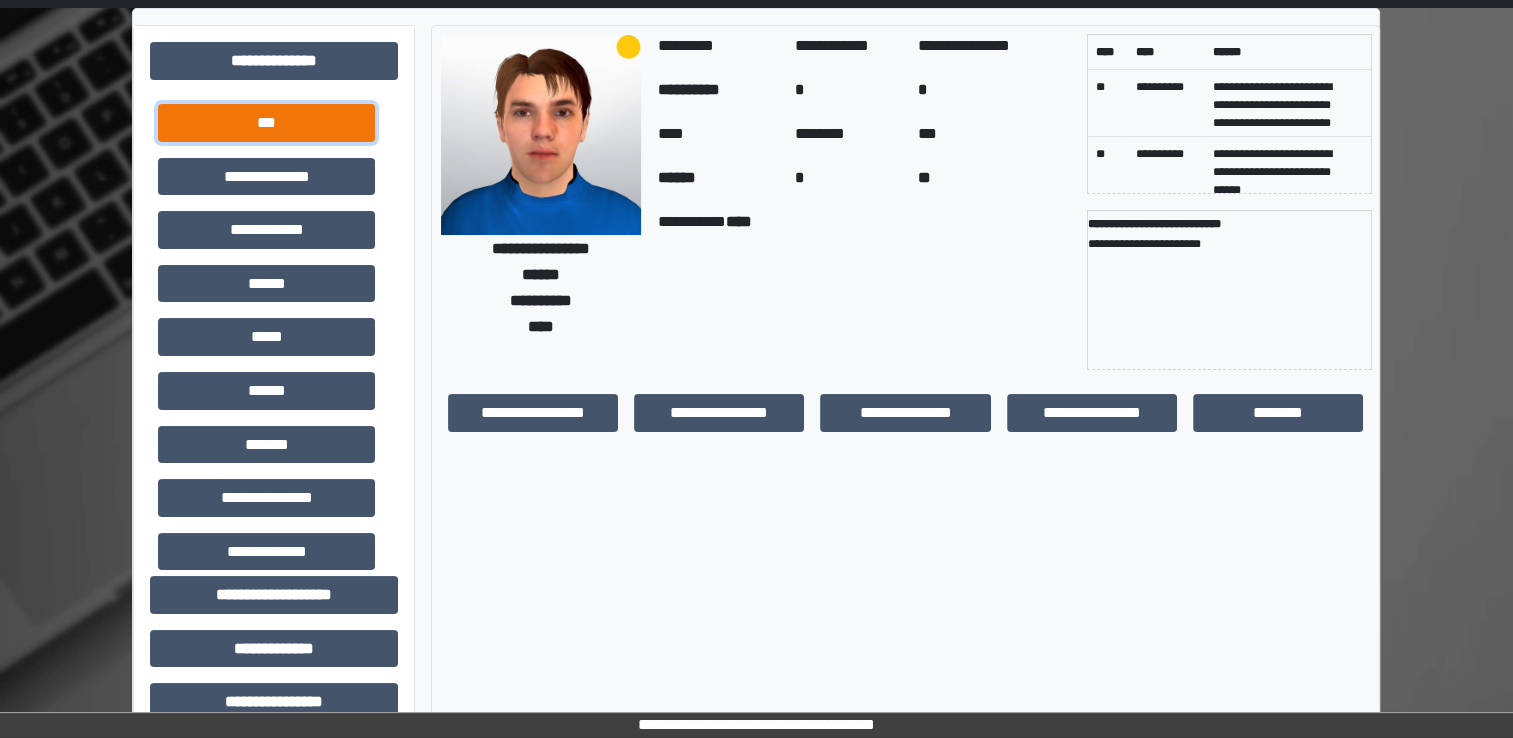 click on "***" at bounding box center [266, 123] 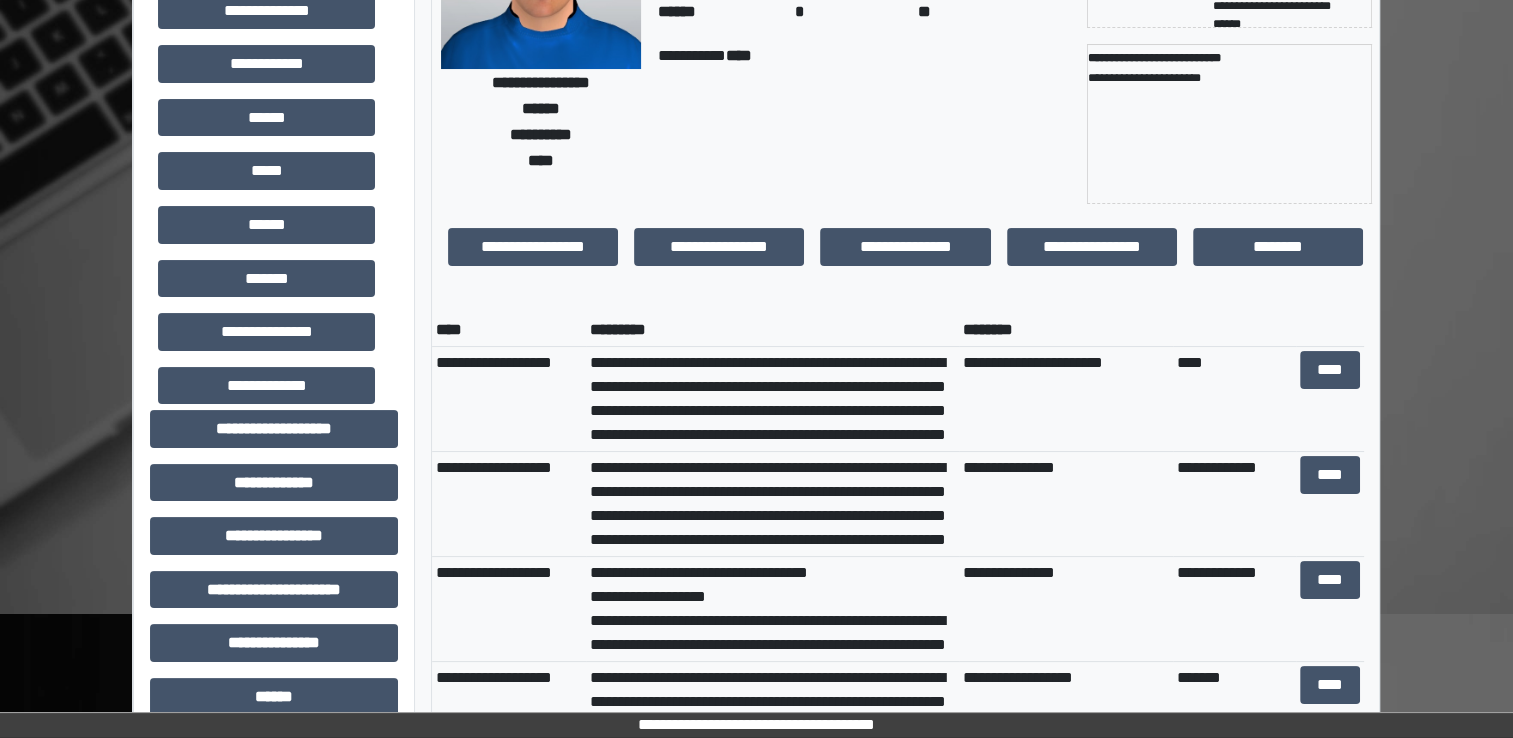 scroll, scrollTop: 274, scrollLeft: 0, axis: vertical 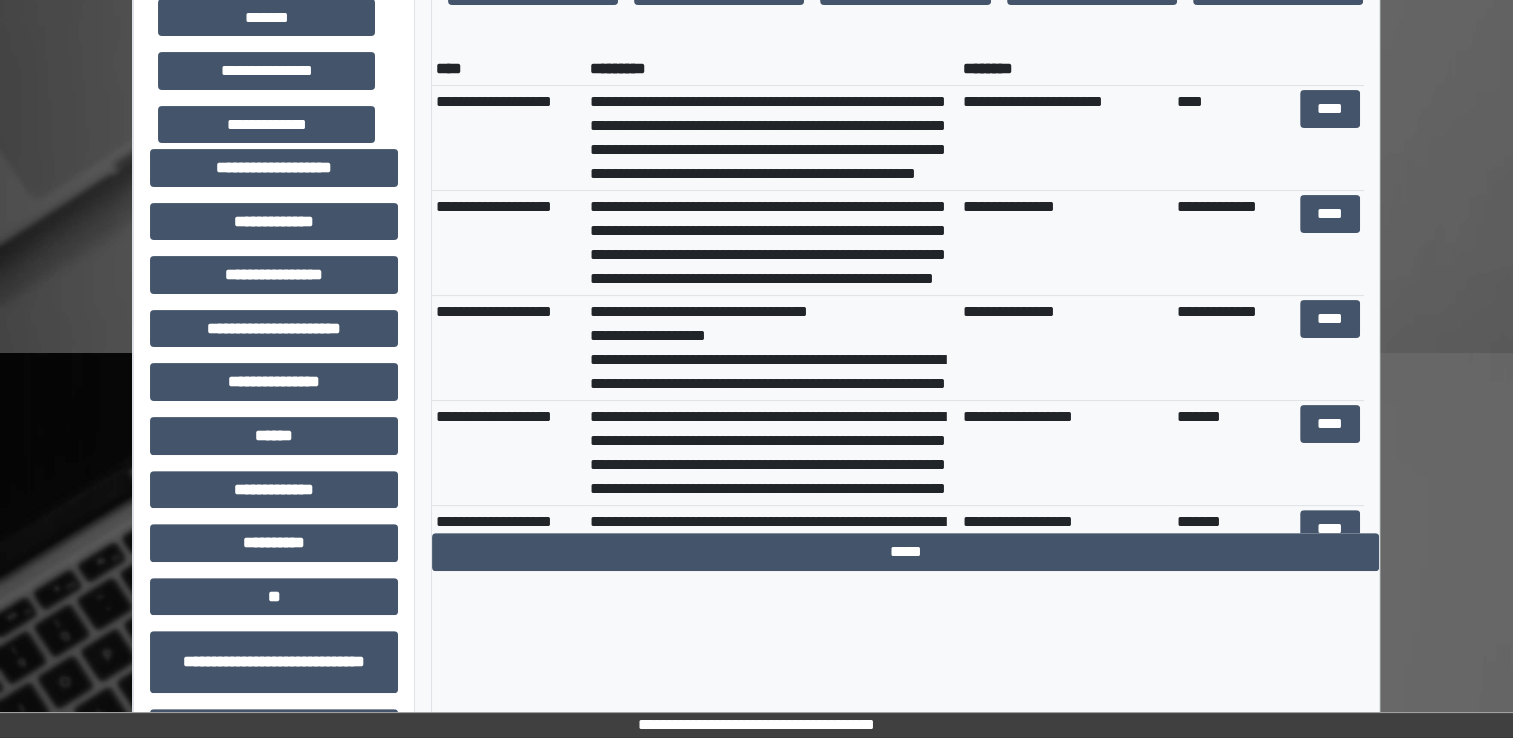 click on "**********" at bounding box center (772, 138) 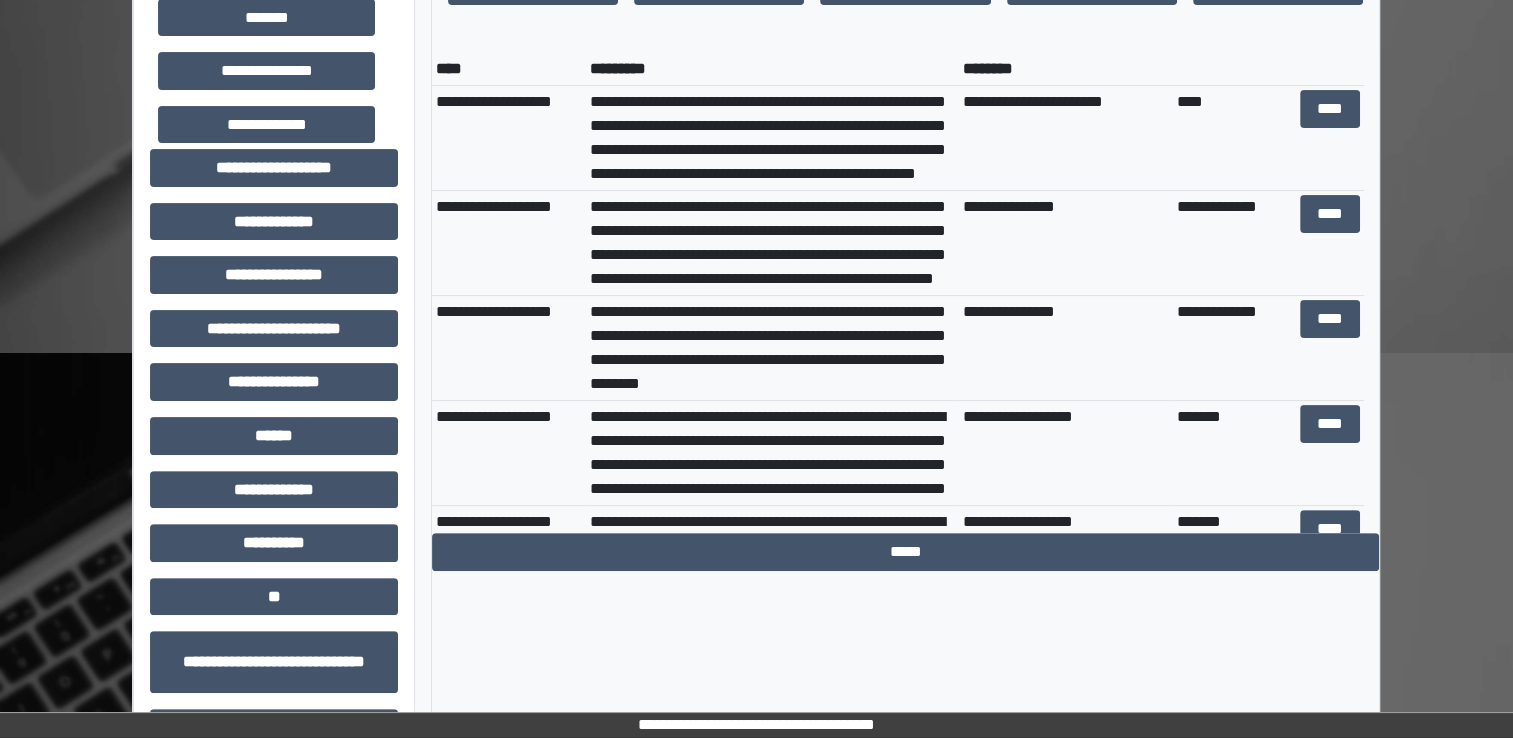 scroll, scrollTop: 144, scrollLeft: 0, axis: vertical 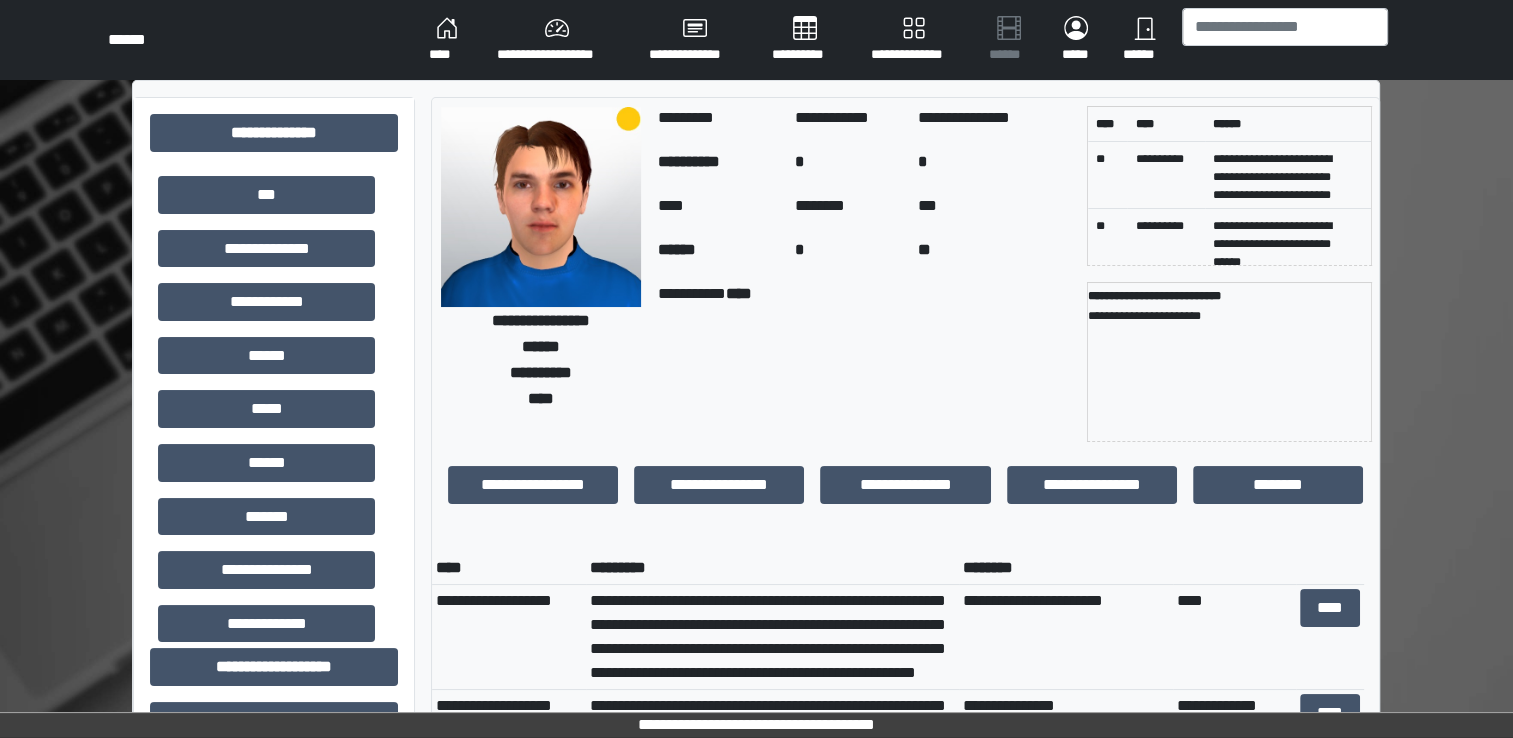 click on "****" at bounding box center (447, 40) 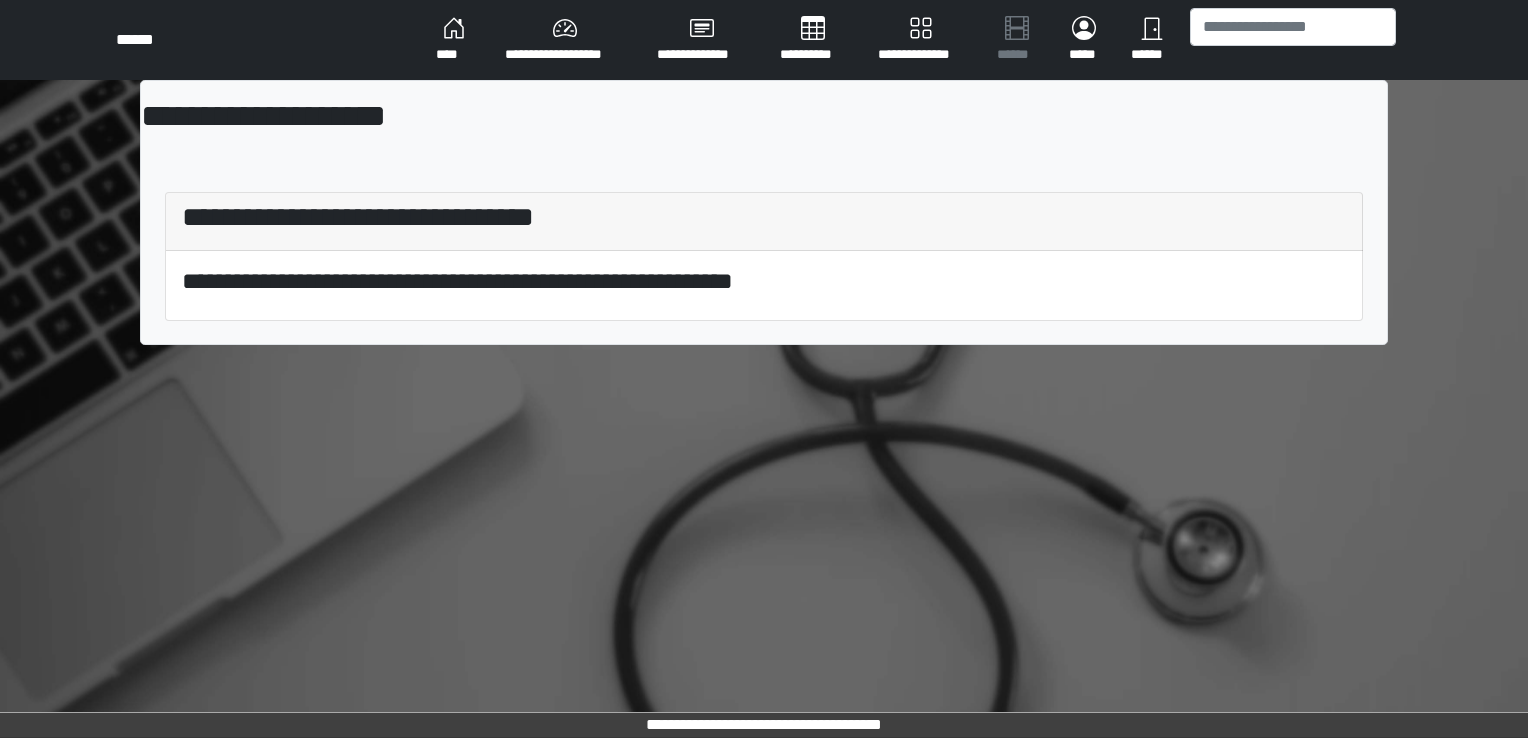 click on "****" at bounding box center [454, 40] 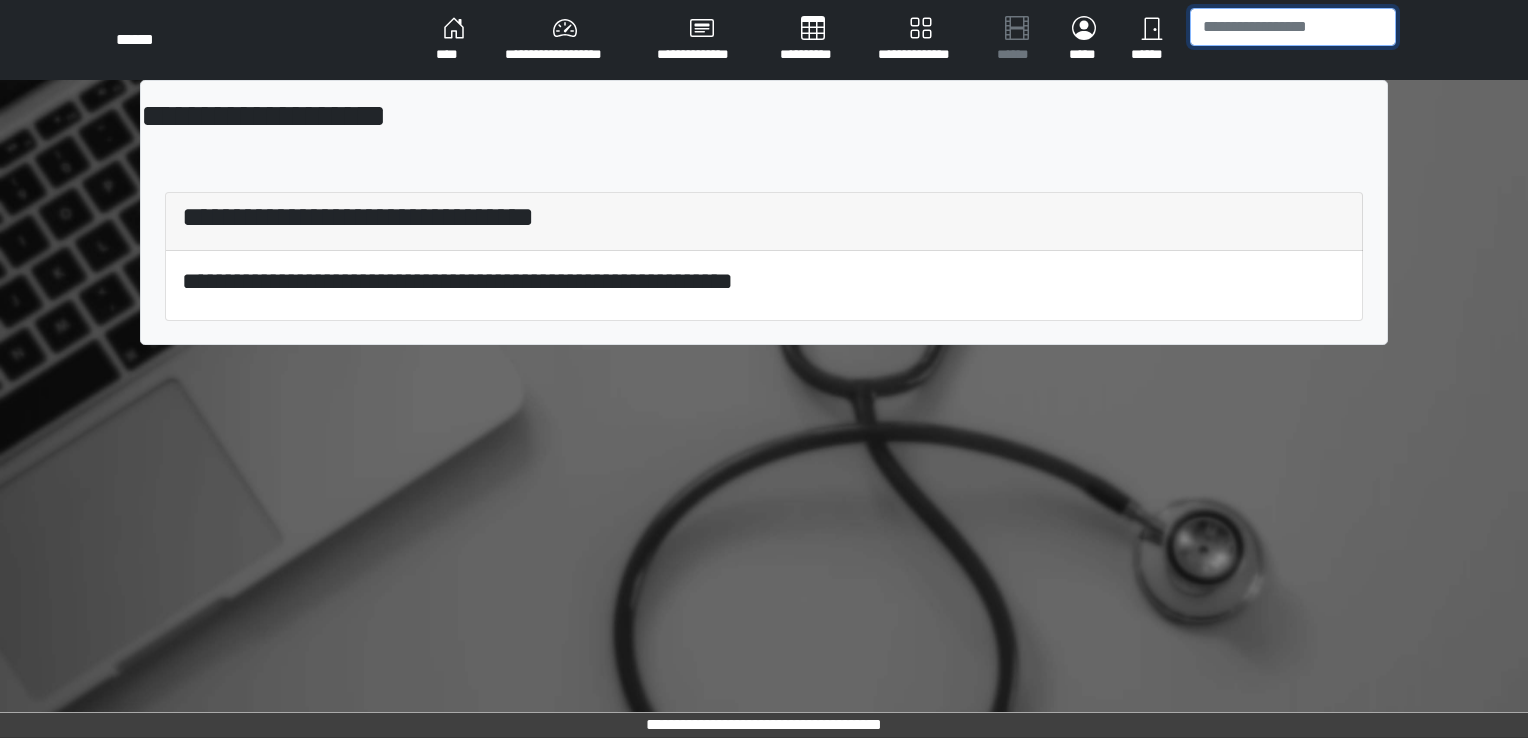 click at bounding box center [1293, 27] 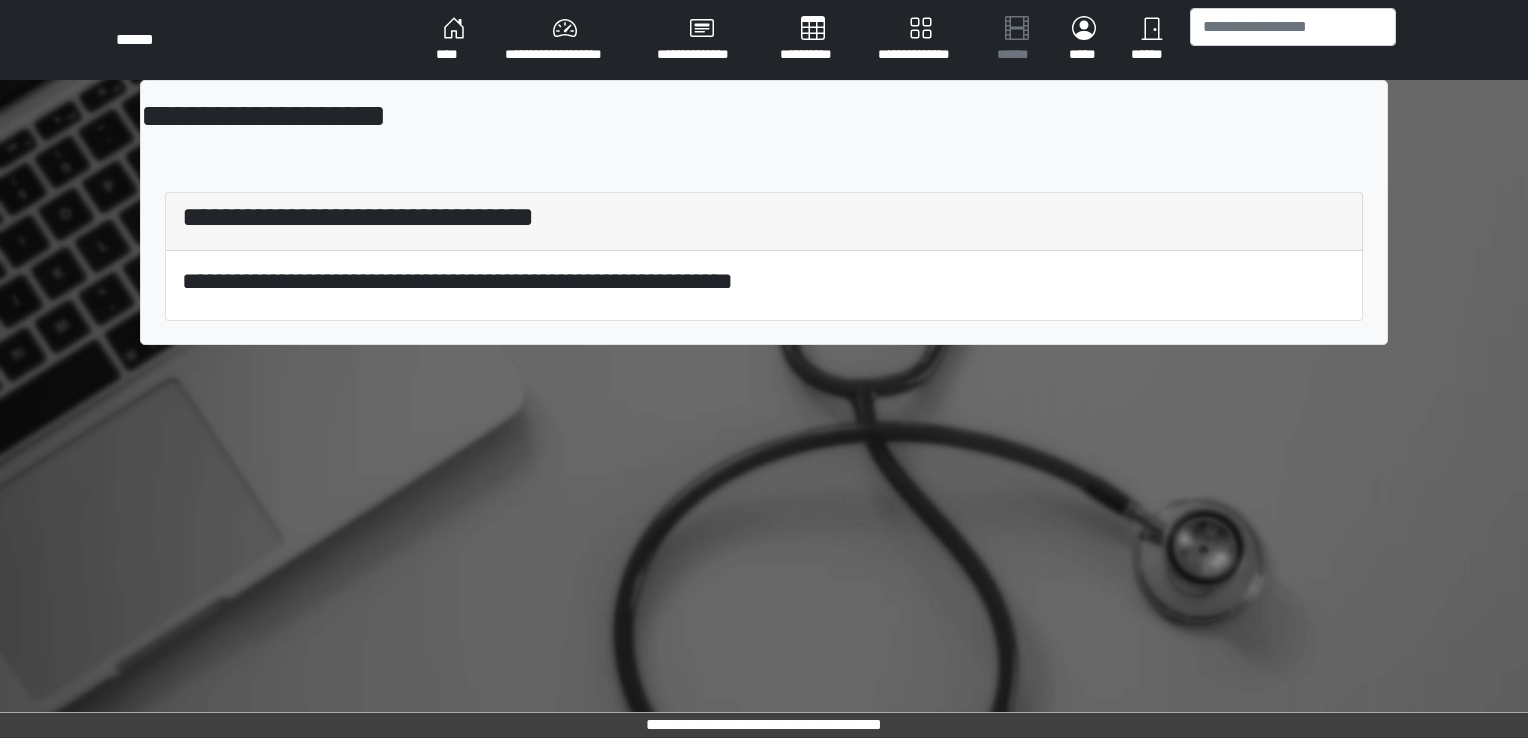 click on "****" at bounding box center [454, 40] 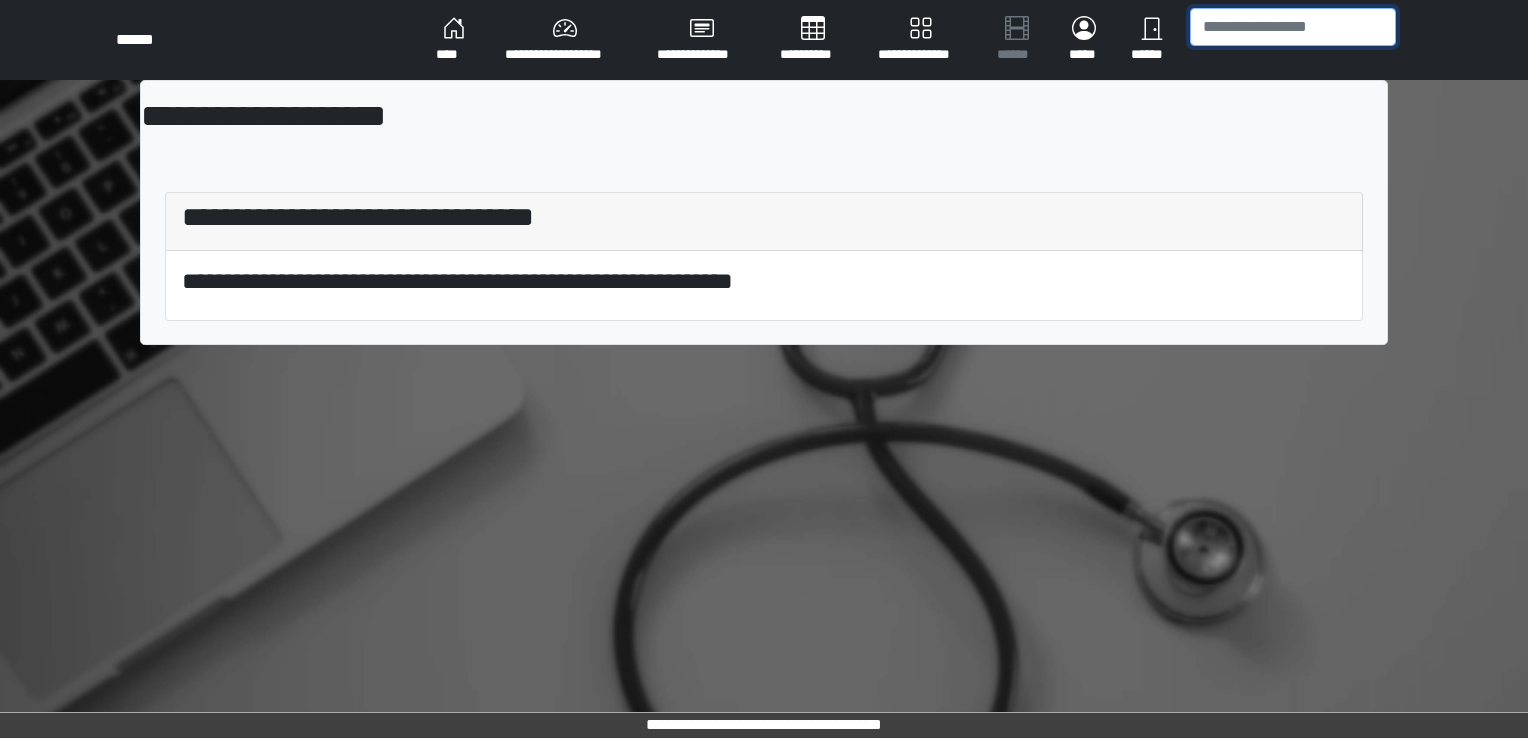 click at bounding box center [1293, 27] 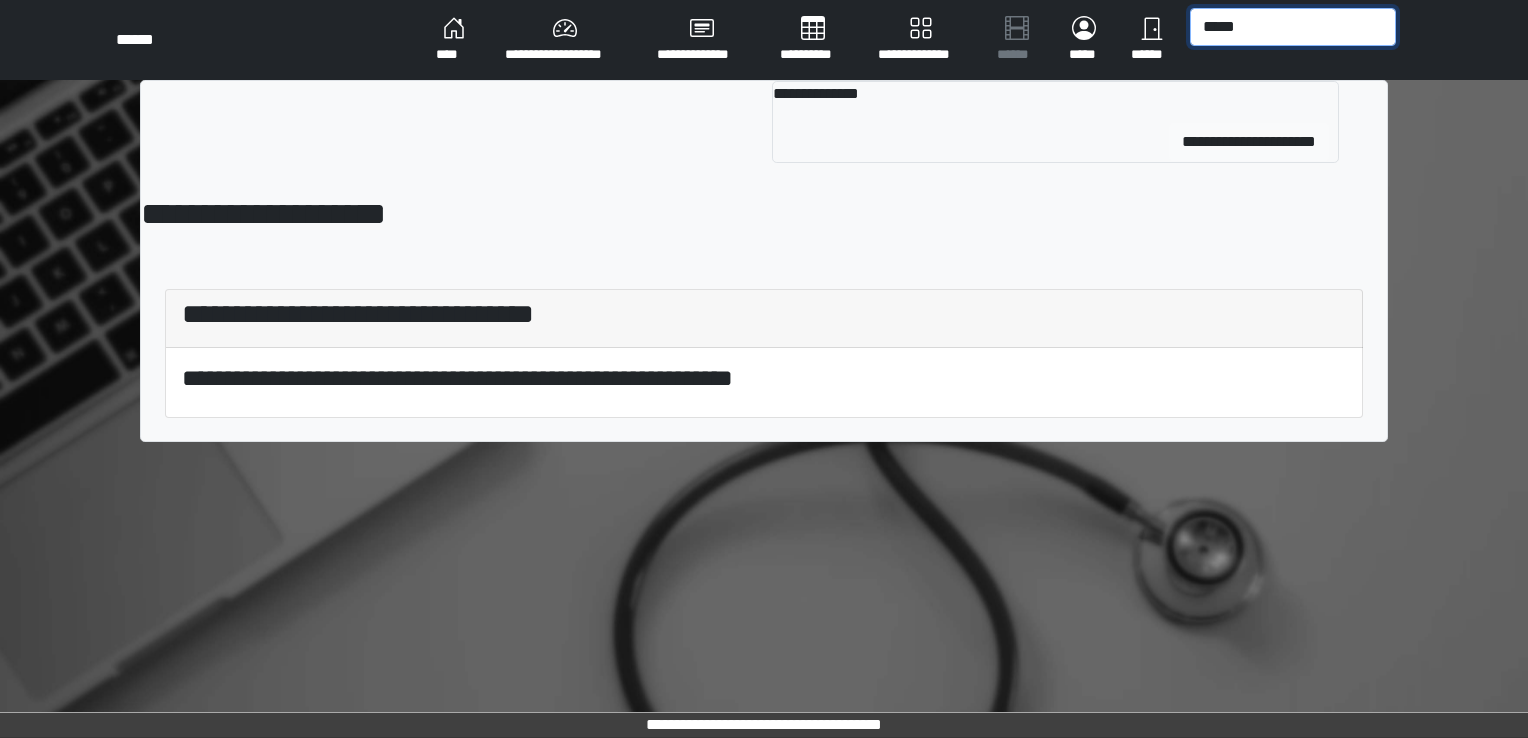 type on "*****" 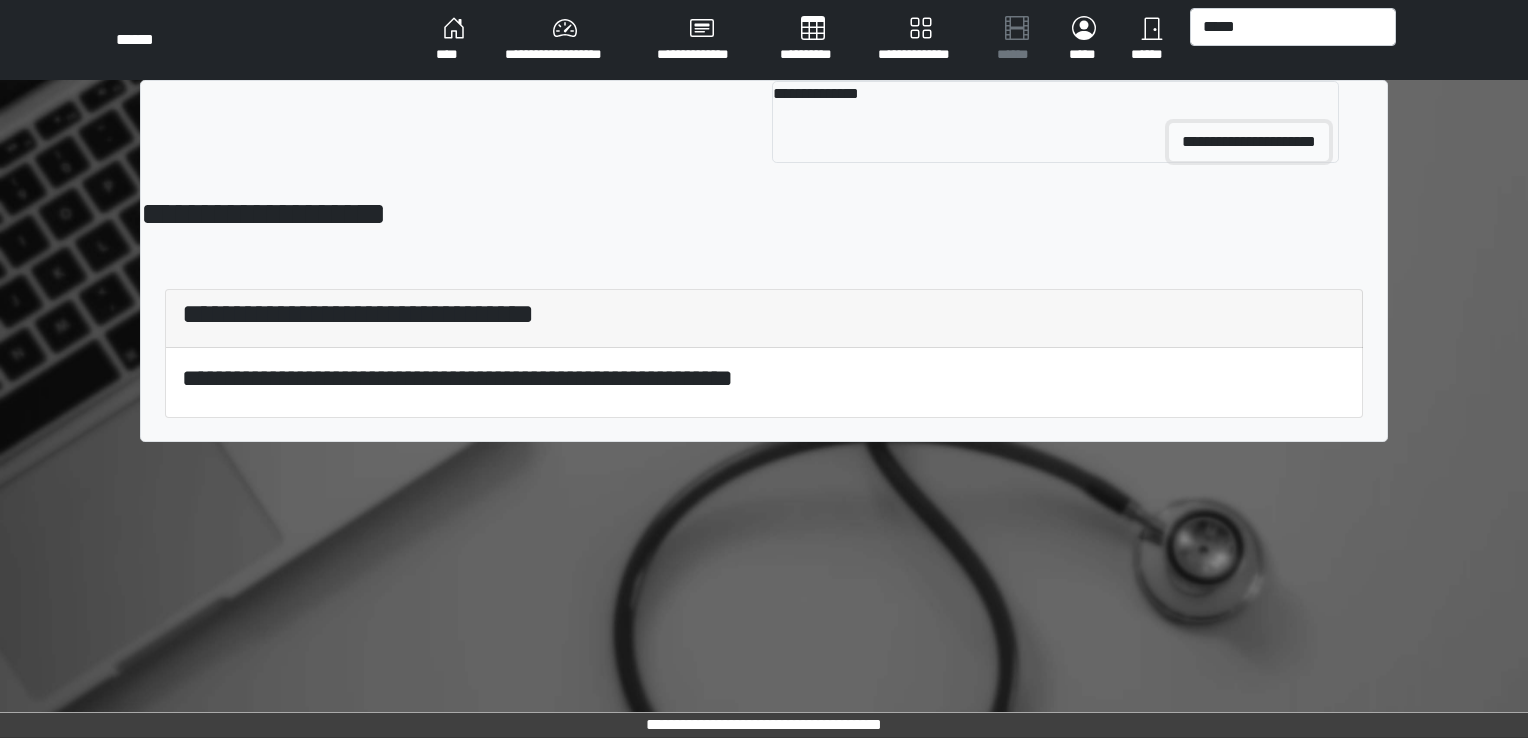 click on "**********" at bounding box center [1249, 142] 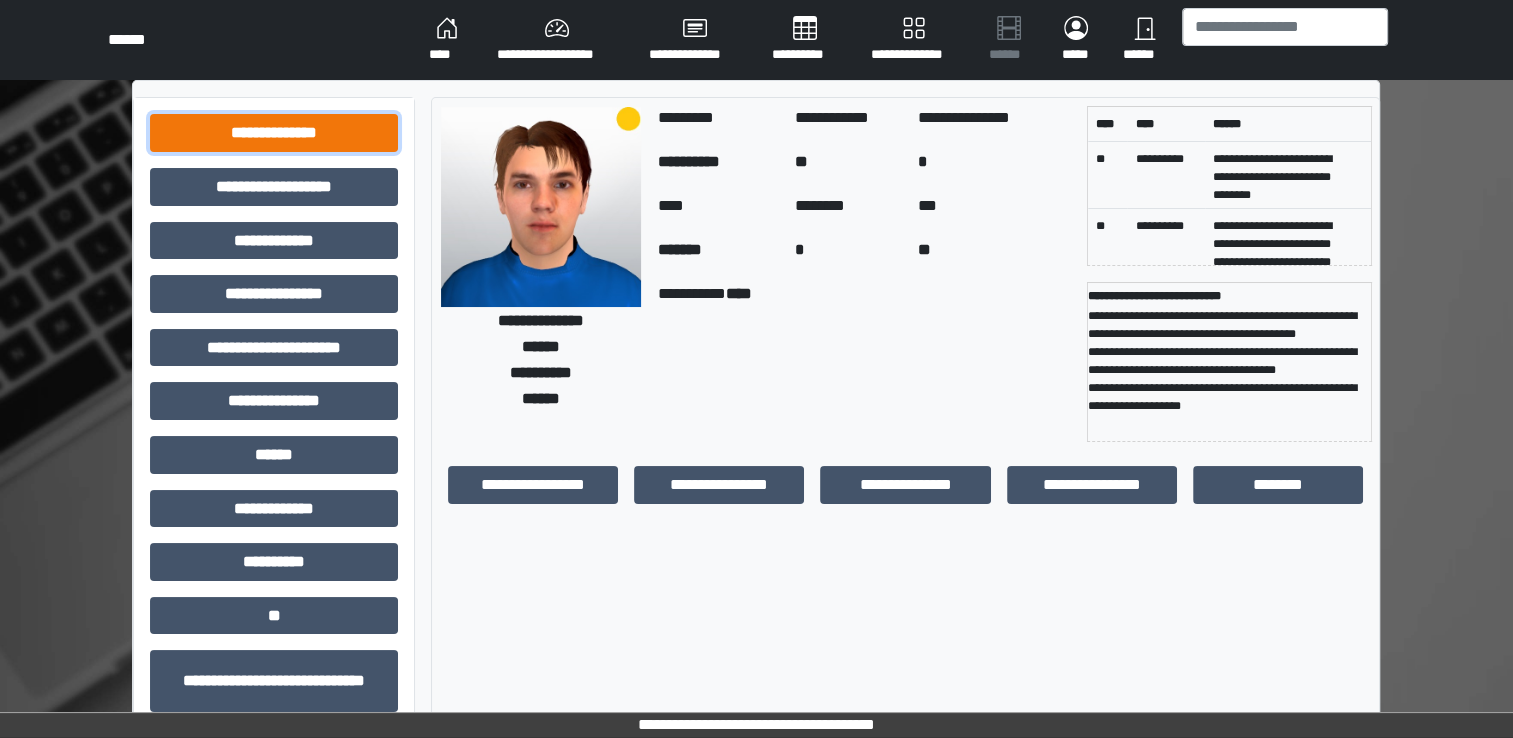 click on "**********" at bounding box center (274, 133) 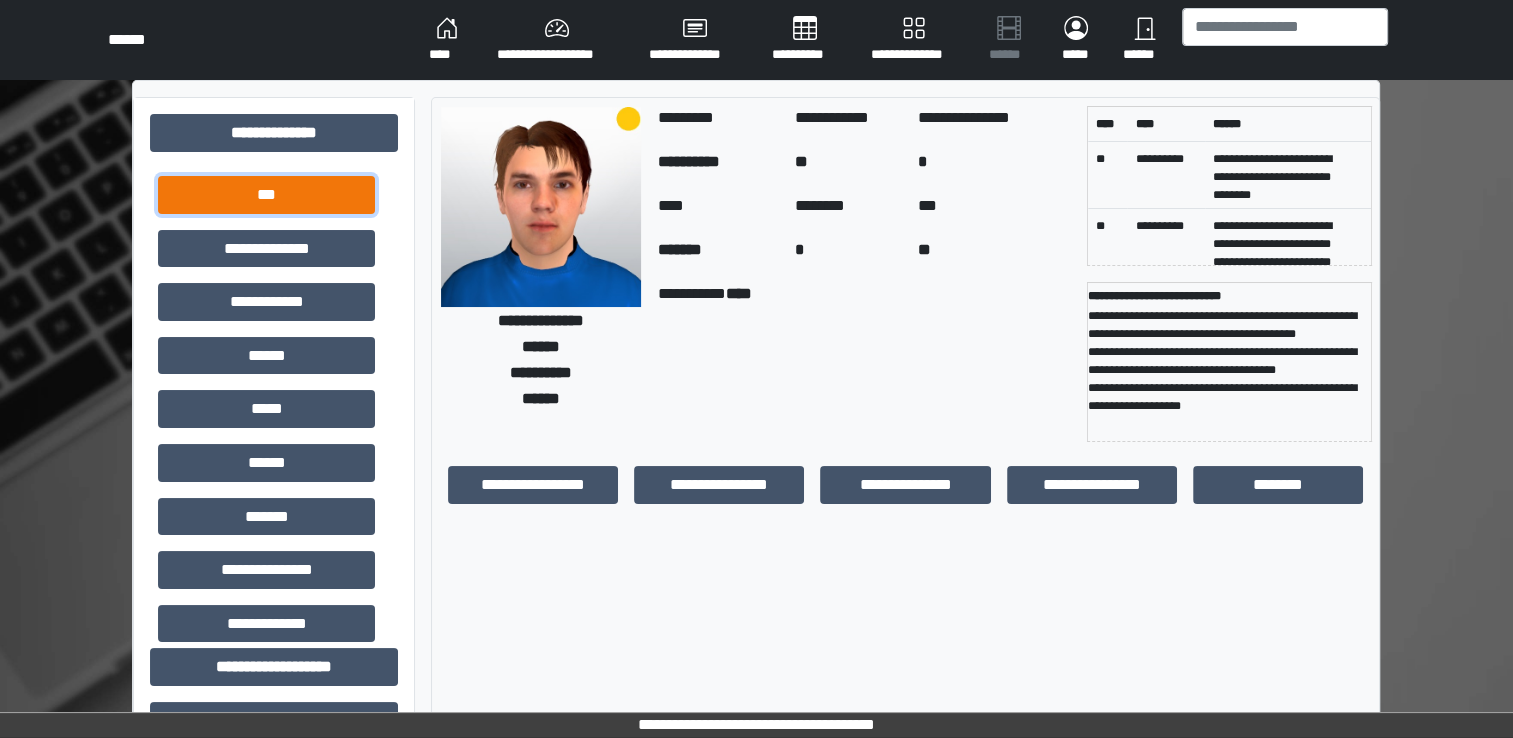 click on "***" at bounding box center [266, 195] 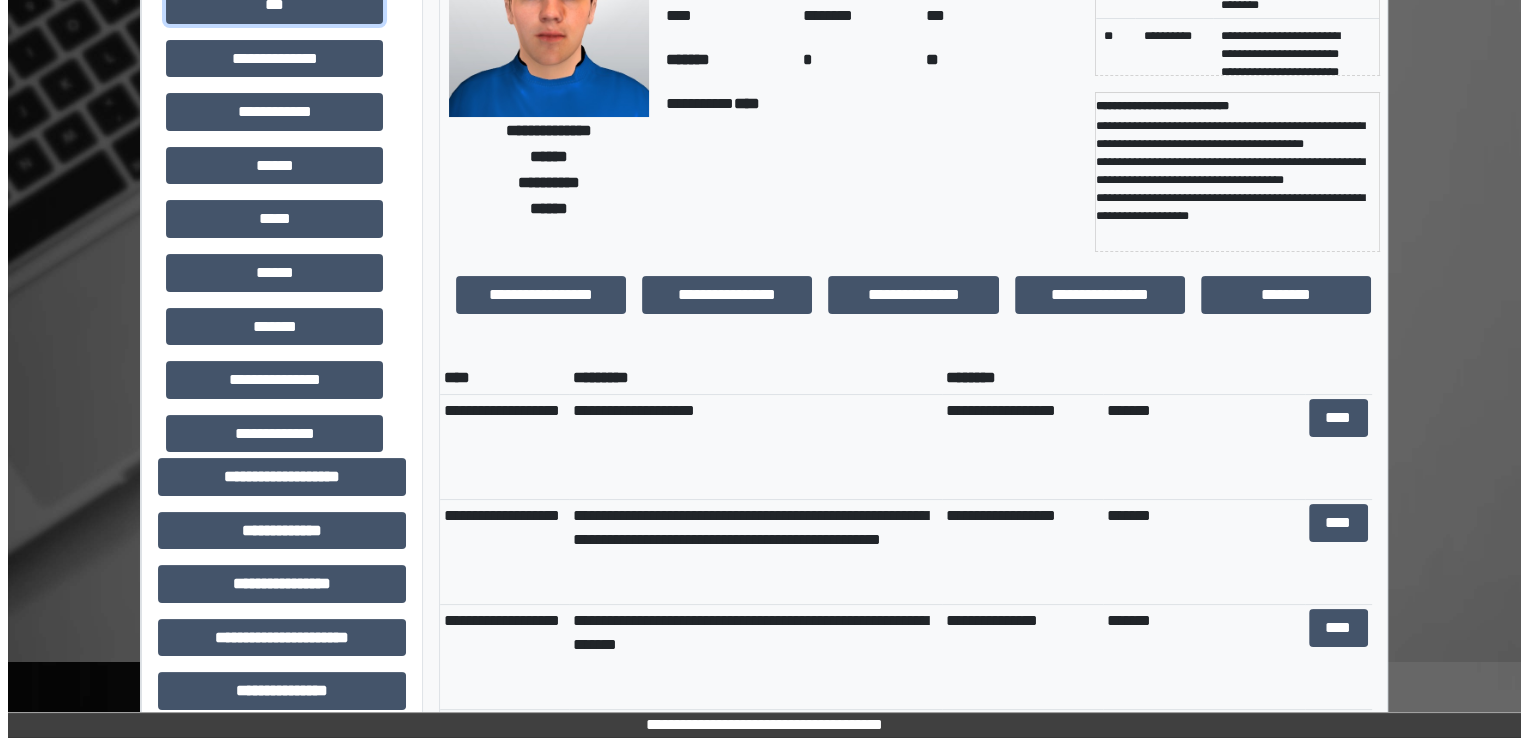scroll, scrollTop: 0, scrollLeft: 0, axis: both 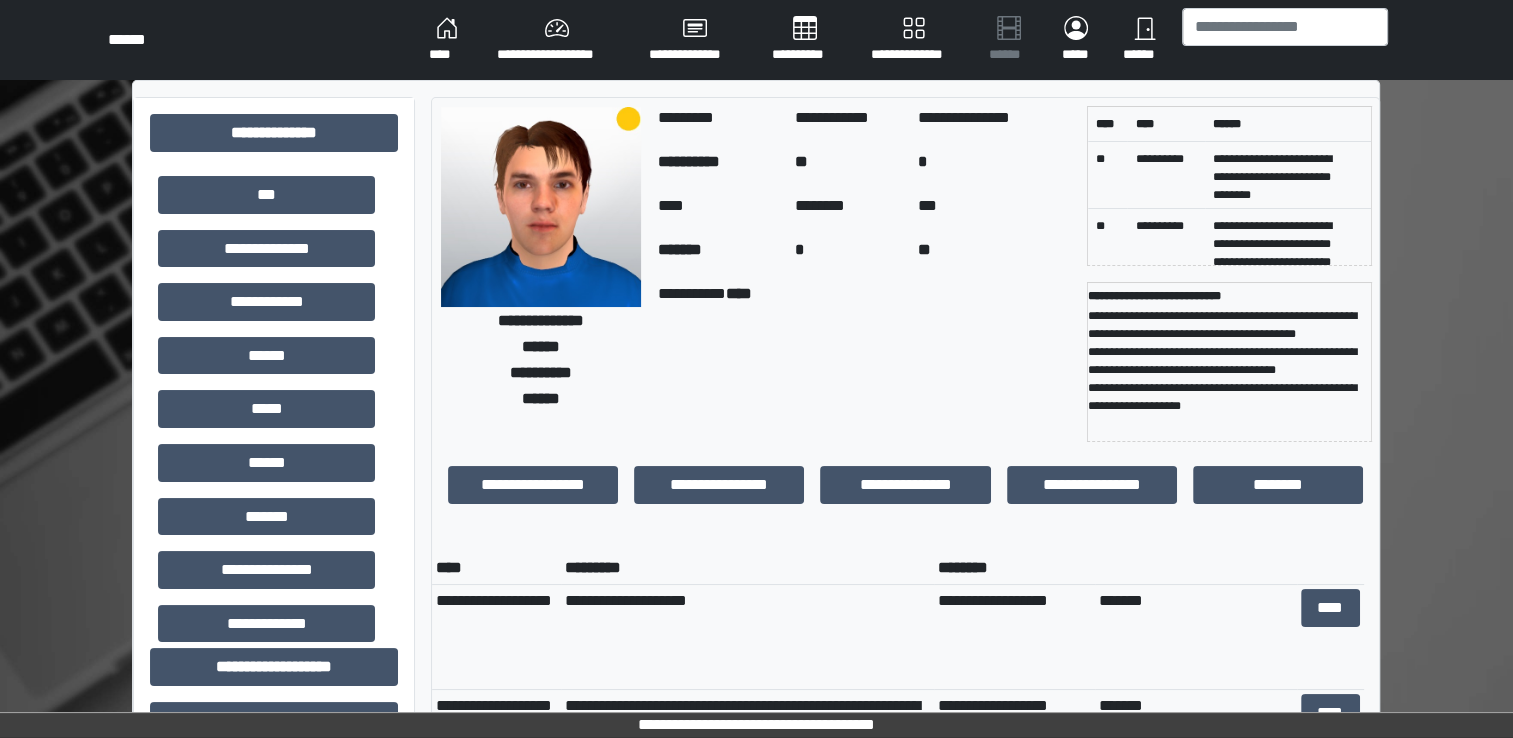 click on "****" at bounding box center (447, 40) 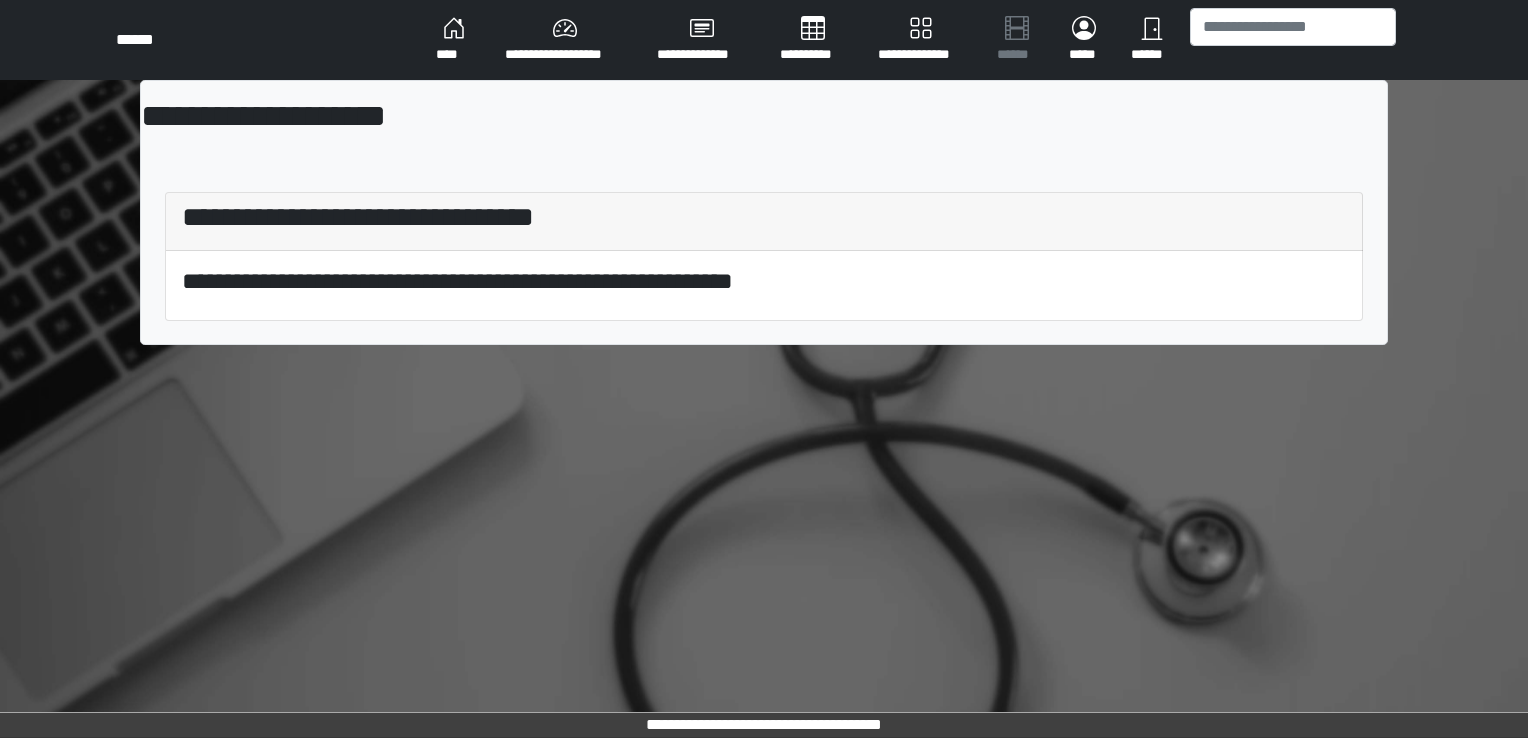 click on "****" at bounding box center (454, 40) 